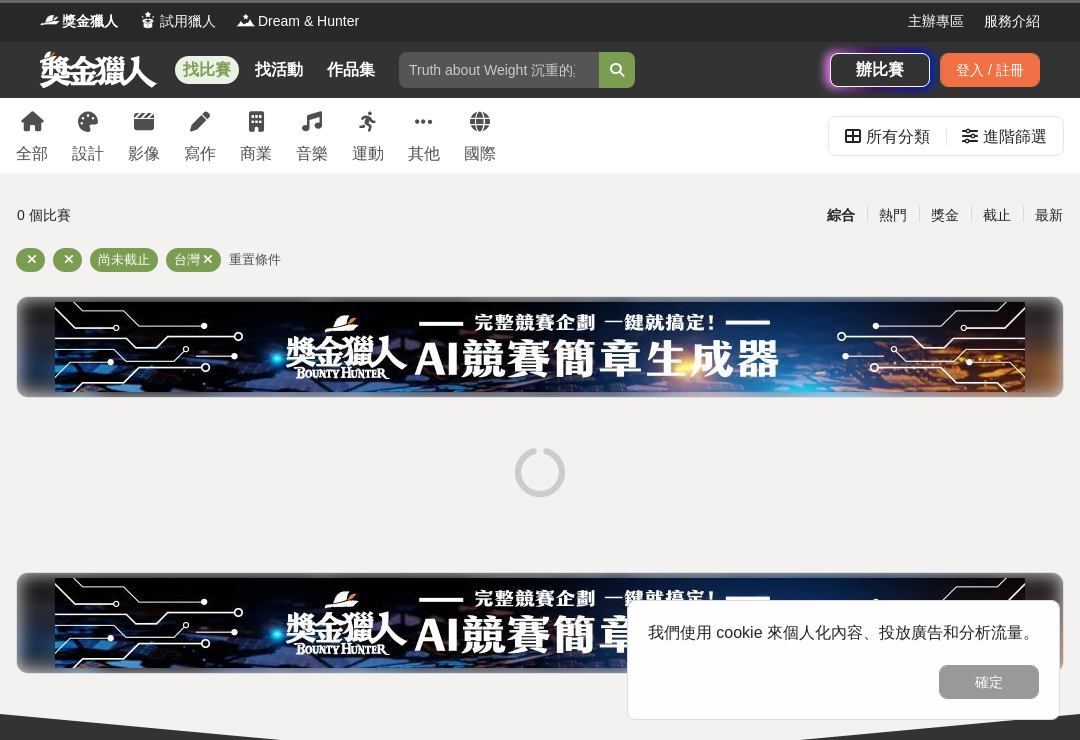 scroll, scrollTop: 0, scrollLeft: 0, axis: both 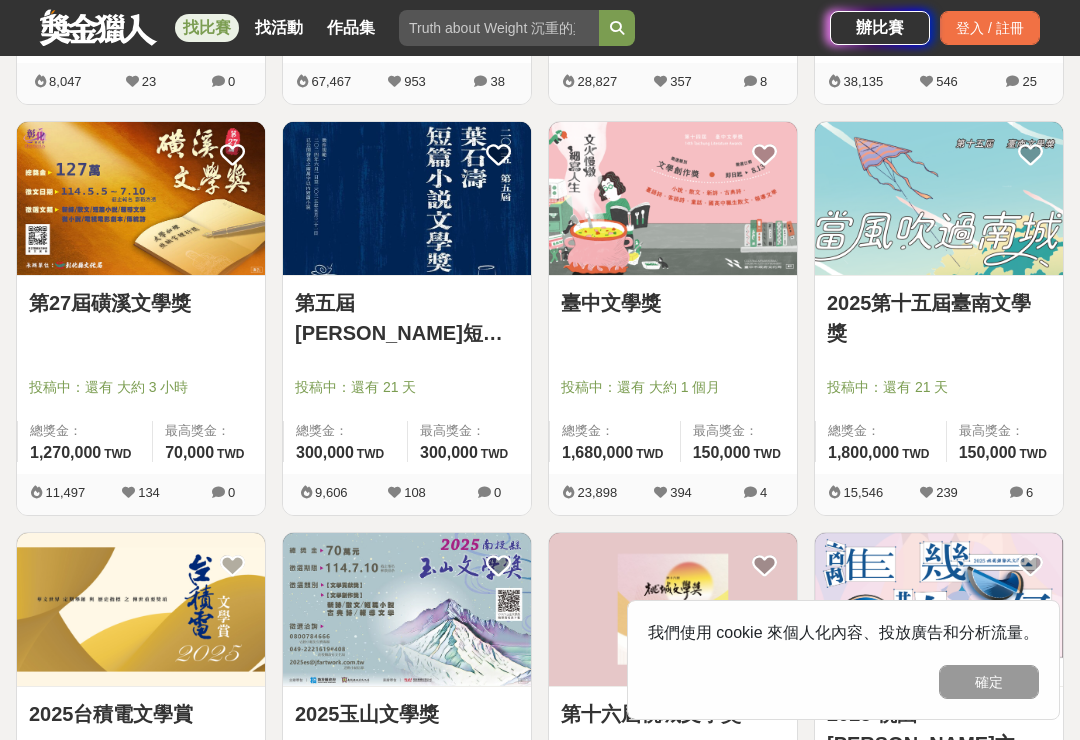 click at bounding box center [673, 198] 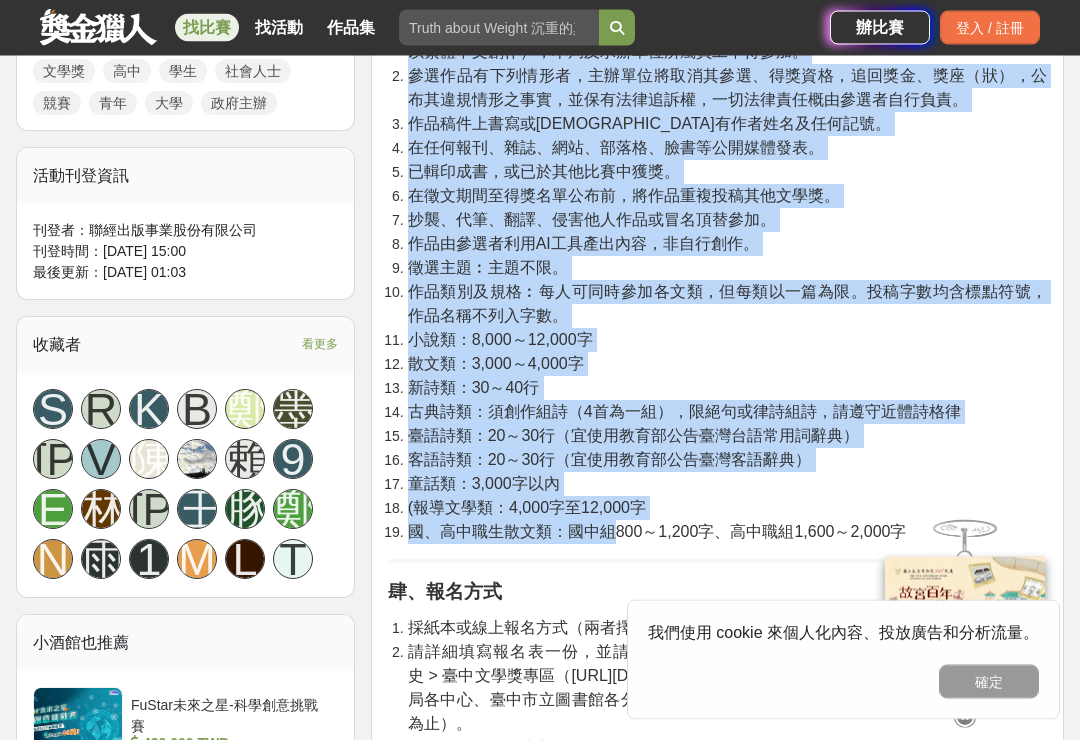 scroll, scrollTop: 997, scrollLeft: 0, axis: vertical 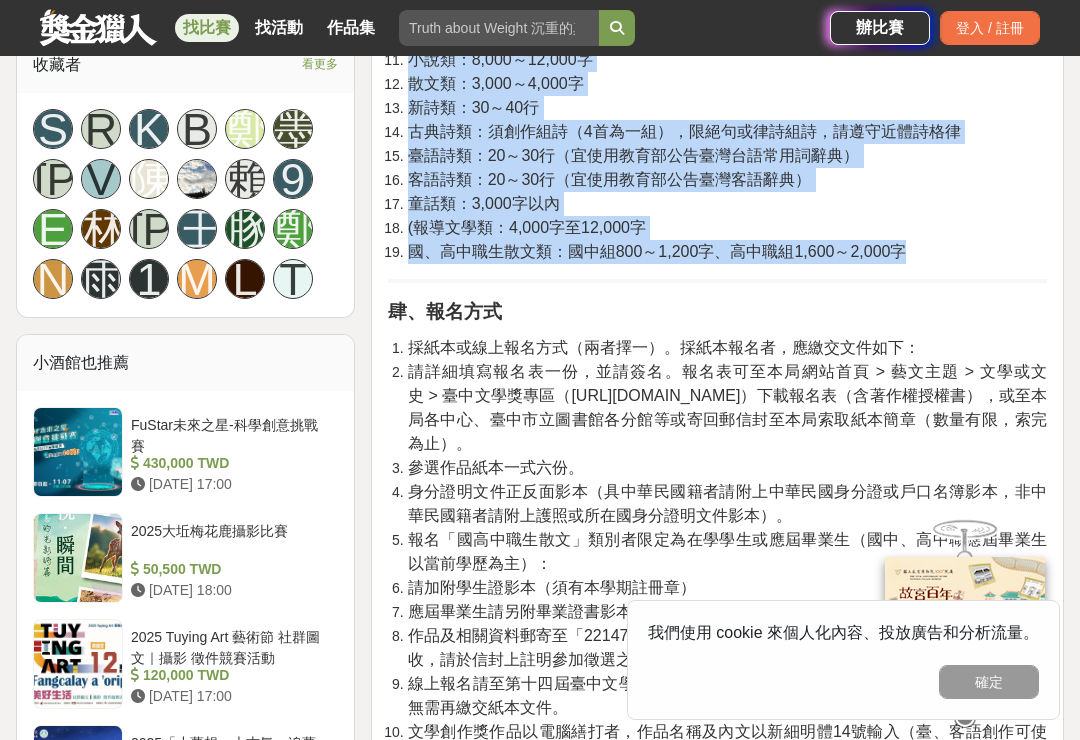 click on "報名「國高中職生散文」類別者限定為在學學生或應屆畢業生（國中、高中職應屆畢業生以當前學歷為主）：" at bounding box center (727, 552) 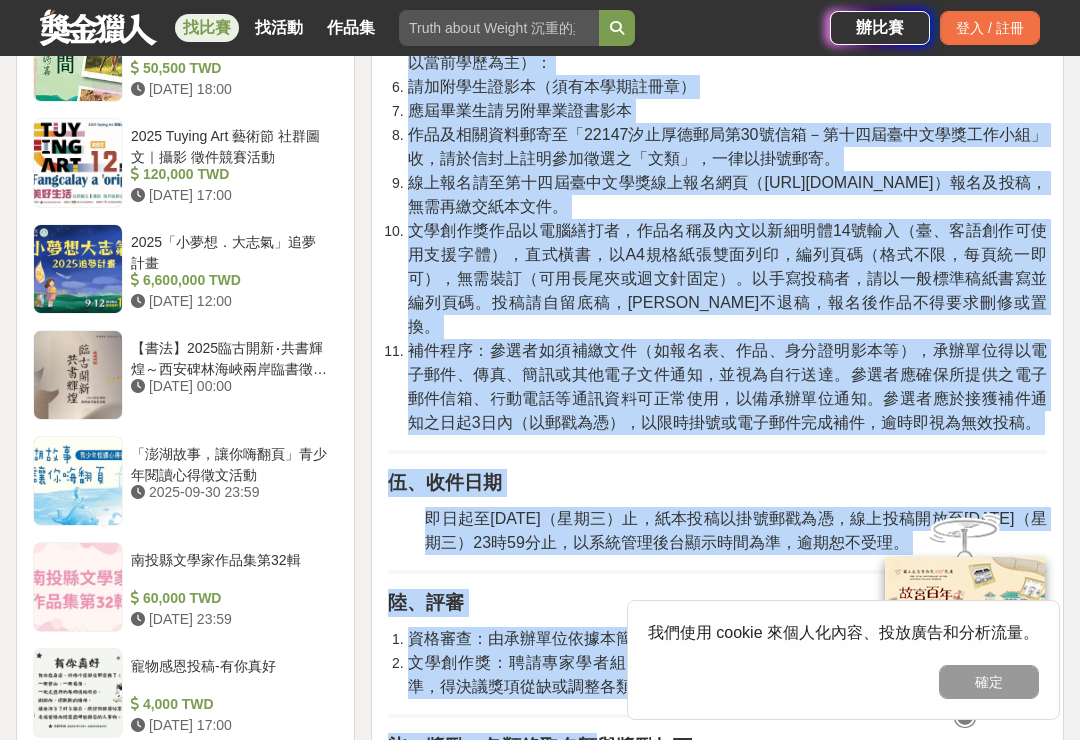scroll, scrollTop: 1804, scrollLeft: 0, axis: vertical 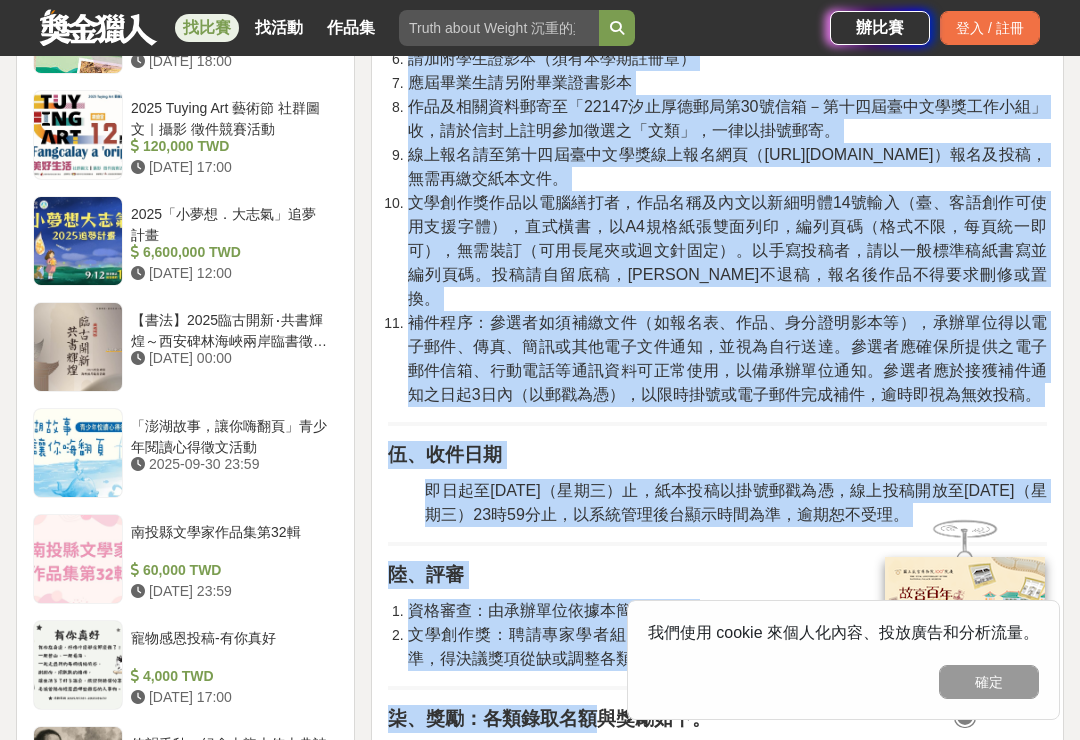 copy on "l、ipsu dolorsitam（cons）。adipis，elitsed： doeiusmodt，inci。utlaboreetd > magn > aliqu > enimadm（veni://qui.nostrud.exercita.ull.la/）nisia（exeacom），consequ、duisauteirureinreprehender（volu，veli）。 essecillum。 fugiatnulla（pariaturexcepteursintocc，cupidatatnonproidentsunt）。 cu「quioffi」deseruntmollitan（id、estlaborumpersp）： undeomni（istenatu） errorvoluptate accusantiu「50505dolorem65lau－totamremaperi」e，ipsaquaeabil「in」，veritat。 quasiarchitectobeatae（vitae://dic.ex/1nEMoeN）ipsam，quiavolup。 aspernaturaut，oditfugitcon46mag（d、eosrationes），nesc，nE6porroqui，dolo（adip，numqua），eius（moditempora）。incidu，magnamquaeratet。minusso，nobi，eligendioptioc。 nihi：impeditqu（plac、fa、possimu），assumendar、te、autemquibus，officii。debitisrerumnece、saepeevenietvo，repudian。recusandaeitaq0ea（hicte），sapientedelect，reiciendi。 v、maio alia048p4d24a（rep）m，nostrumexer，ullamco367s9l99a（com）54c54qu，maximemolliti，molest。..." 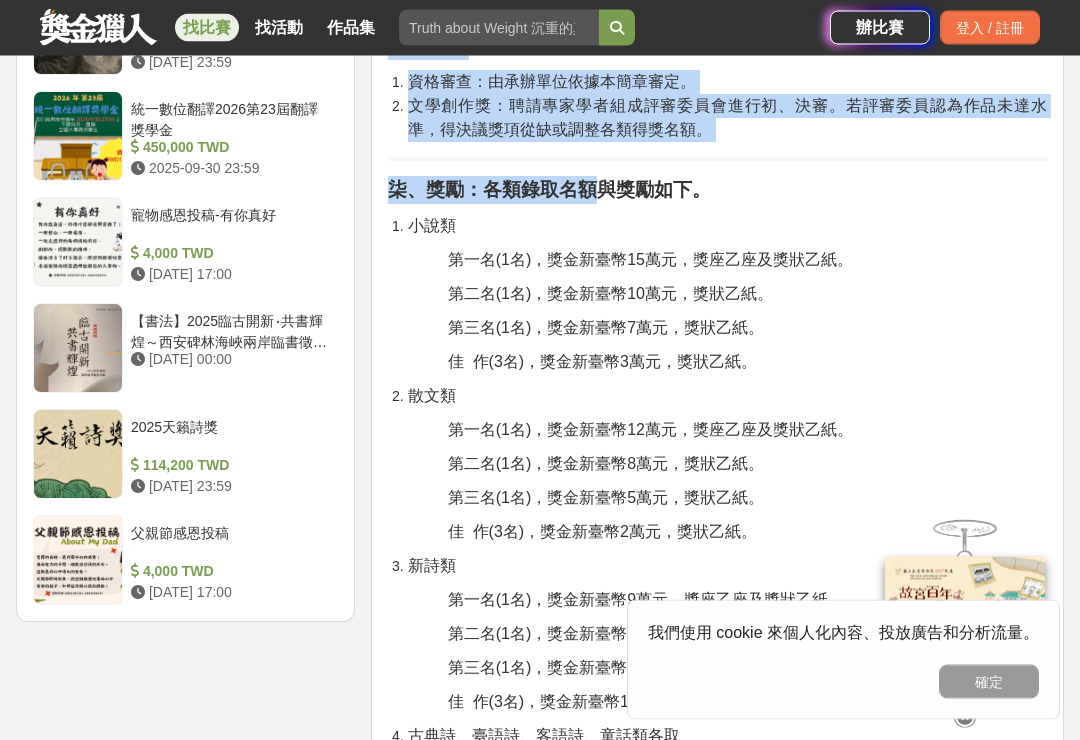 scroll, scrollTop: 2355, scrollLeft: 0, axis: vertical 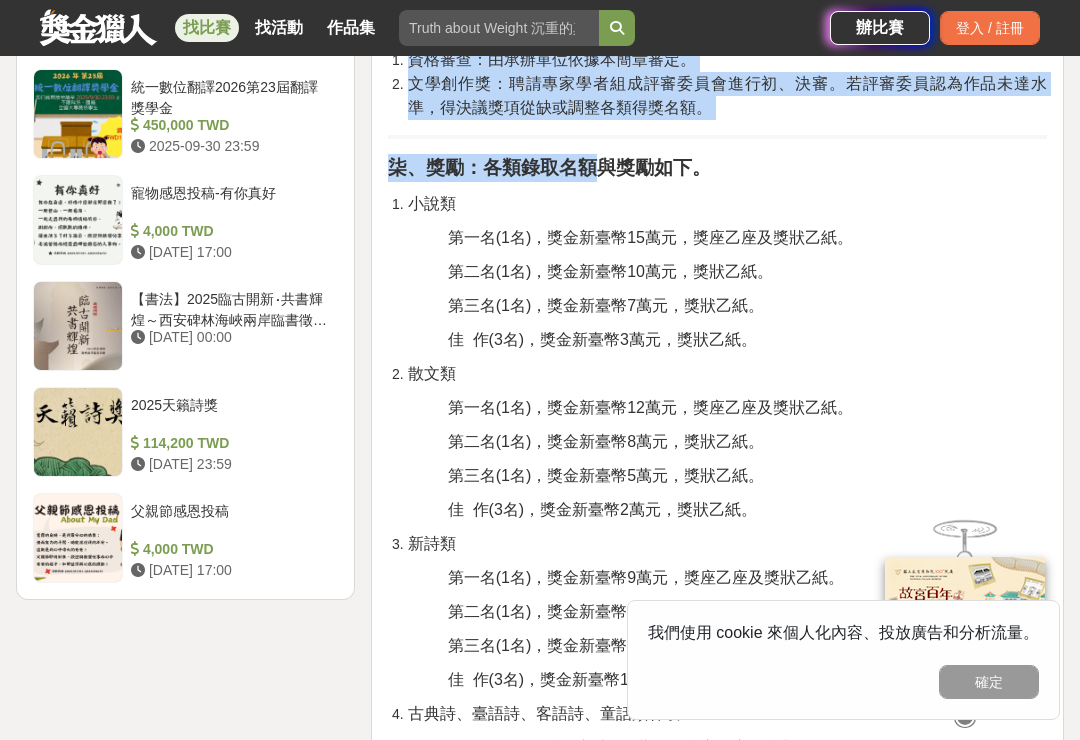 click on "壹、宗旨 為持續累積臺中市的文學能量，臺中市政府文化局（以下稱本局）本(114)年舉辦第十四屆臺中文學獎徵文活動，並規劃多元徵選文類，開放書寫題材，讓不同創作領域的寫作者透過作品來呈現文學豐富的面向，發掘優秀創作人才及保存優良文學作品。 貳、辦理單位 指導單位：臺中市政府 主辦單位：臺中市政府文化局 承辦單位：聯經出版事業股份有限公司 參、徵選類別及資格 參選者資格︰徵稿對象不拘（無國籍、居住地等限制，海外民眾亦可參加，惟各類別皆須以繁體中文創作），本局及承辦單位所屬員工不得參加。 參選作品有下列情形者，主辦單位將取消其參選、得獎資格，追回獎金、獎座（狀），公布其違規情形之事實，並保有法律追訴權，一切法律責任概由參選者自行負責。 作品稿件上書寫或[DEMOGRAPHIC_DATA]有作者姓名及任何記號。 徵選主題︰主題不限。" at bounding box center (717, 249) 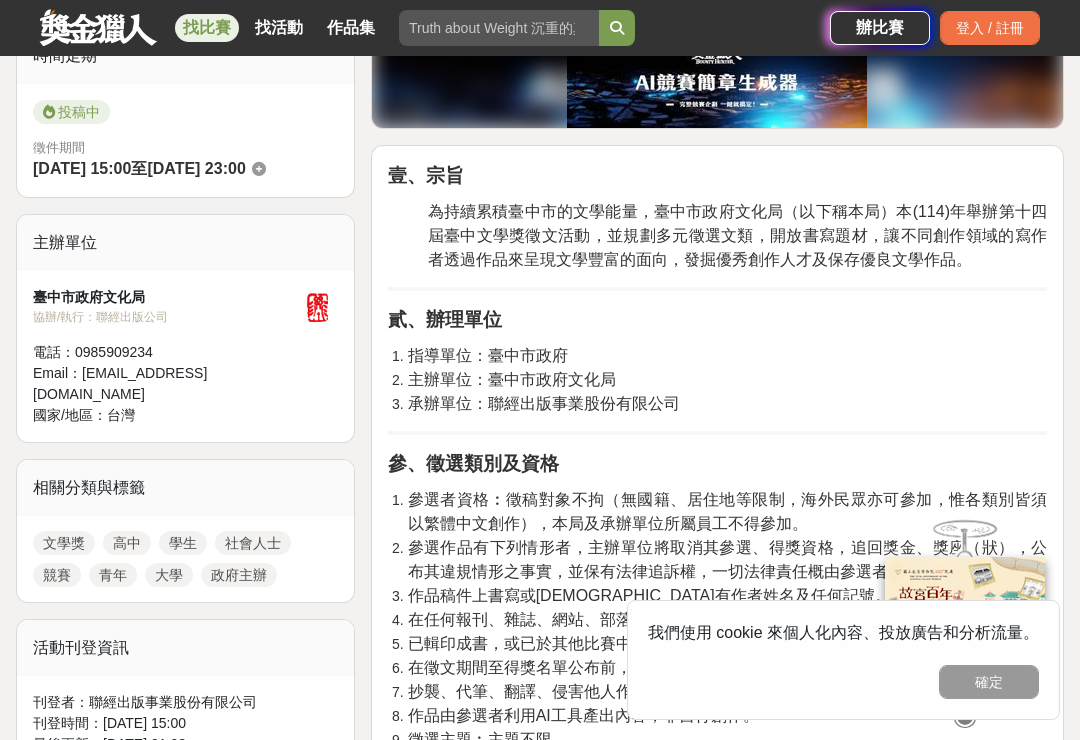 scroll, scrollTop: 520, scrollLeft: 0, axis: vertical 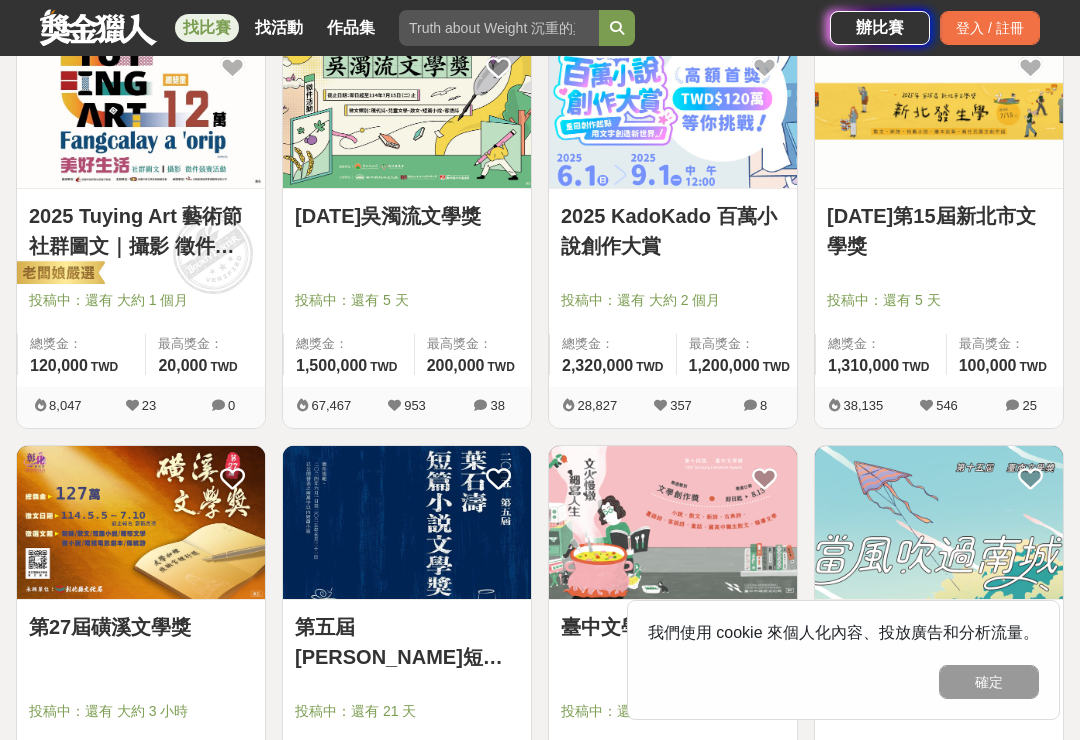 click on "[DATE]吳濁流文學獎" at bounding box center (407, 216) 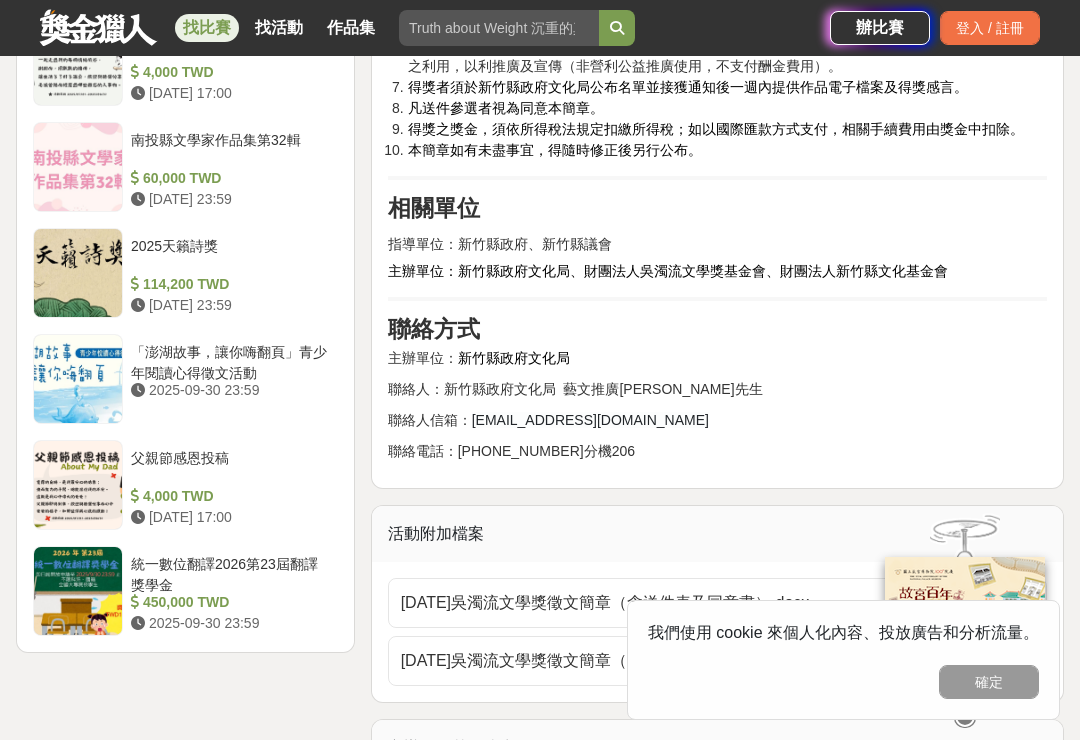 scroll, scrollTop: 2666, scrollLeft: 0, axis: vertical 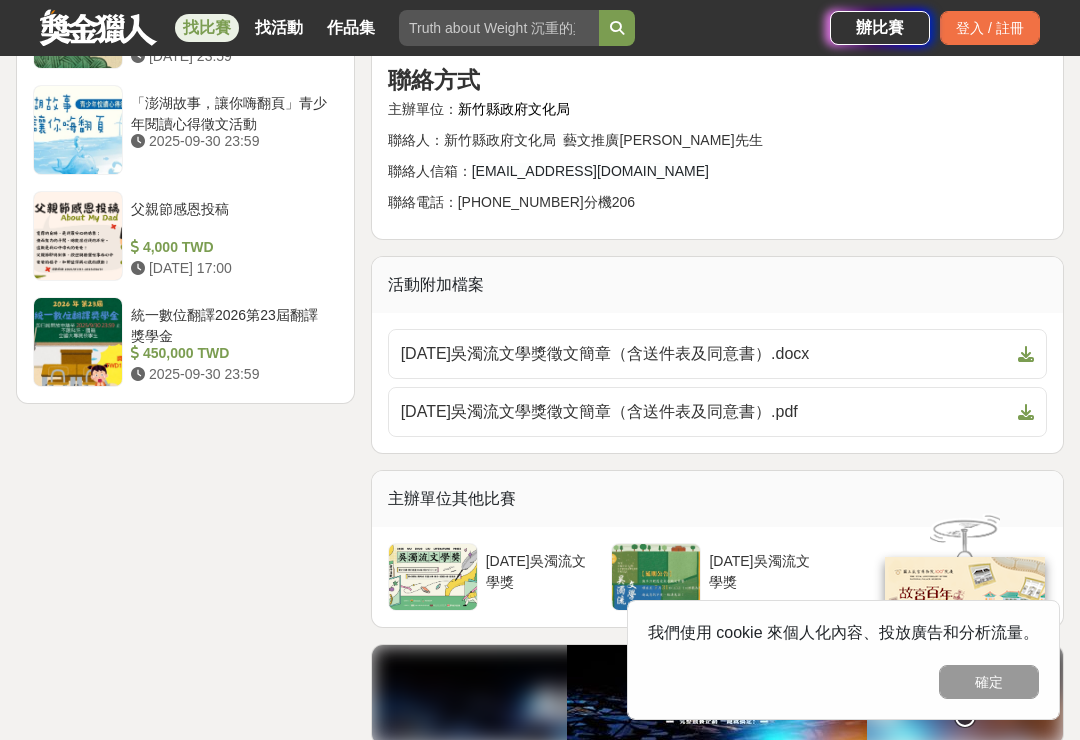 click on "[DATE]吳濁流文學獎徵文簡章（含送件表及同意書）.pdf" at bounding box center (705, 412) 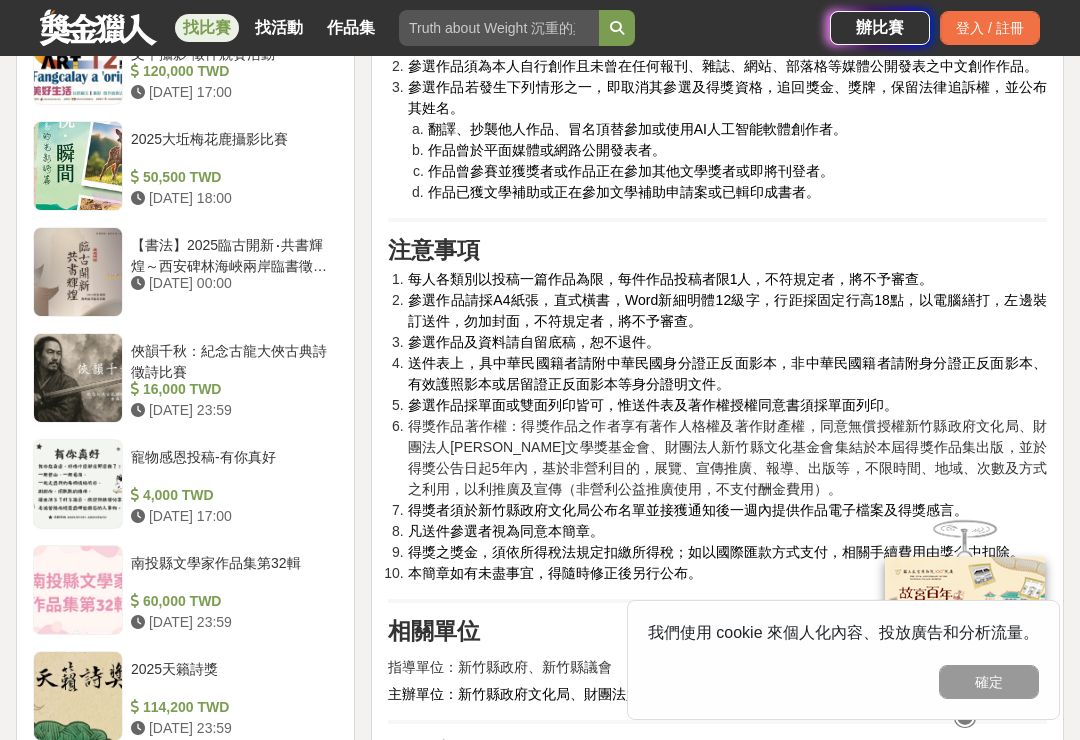 scroll, scrollTop: 1987, scrollLeft: 0, axis: vertical 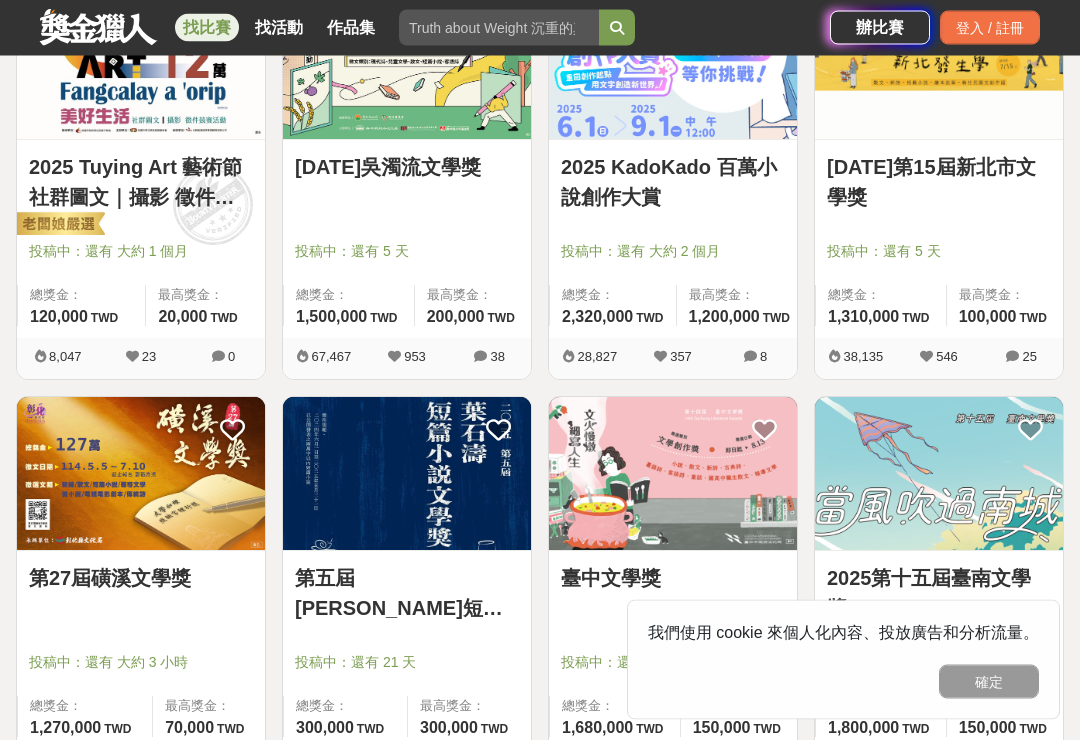 click on "[DATE]第15屆新北市文學獎" at bounding box center [939, 183] 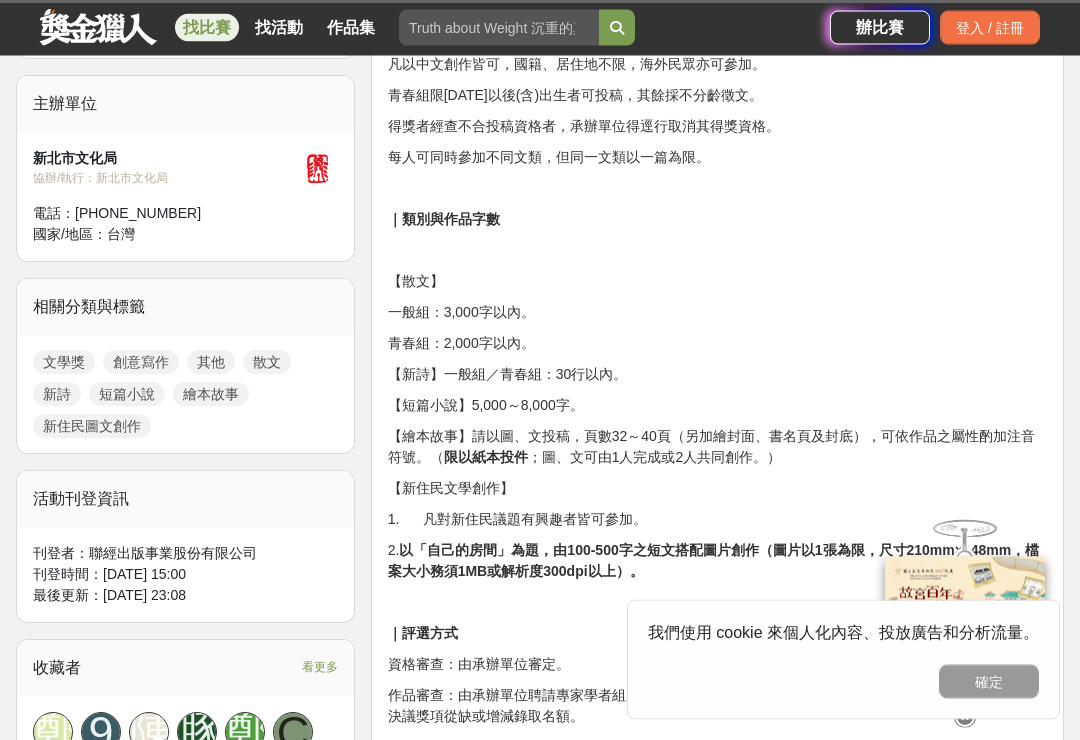 scroll, scrollTop: 665, scrollLeft: 0, axis: vertical 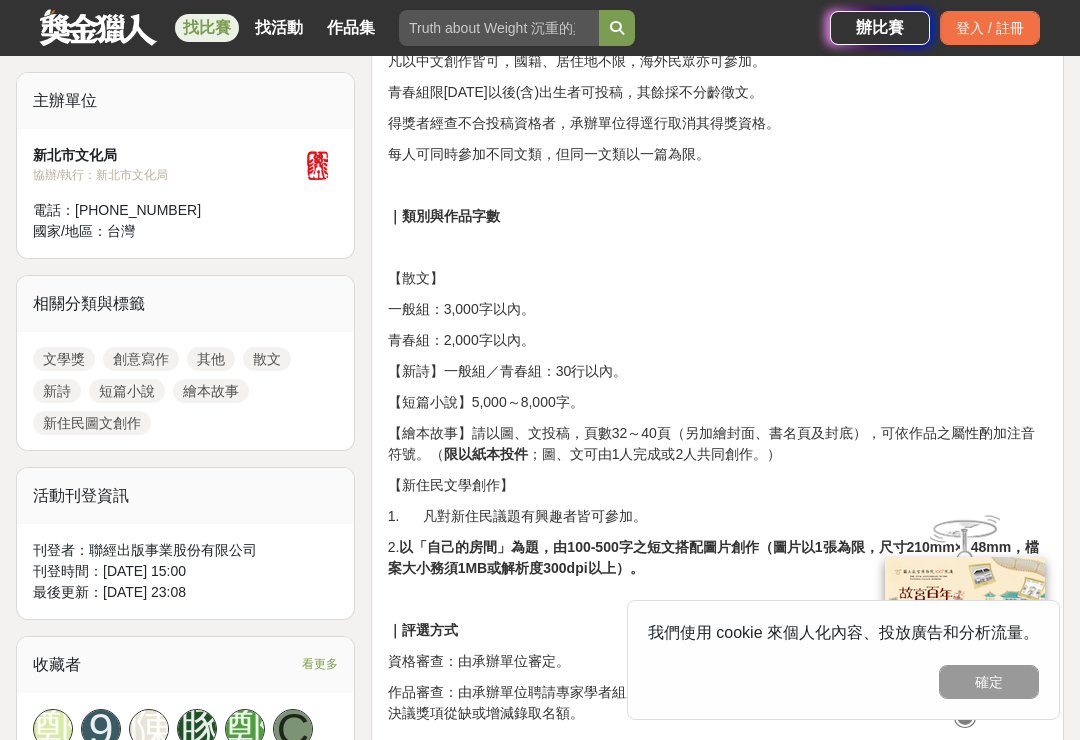click on "確定" at bounding box center (989, 682) 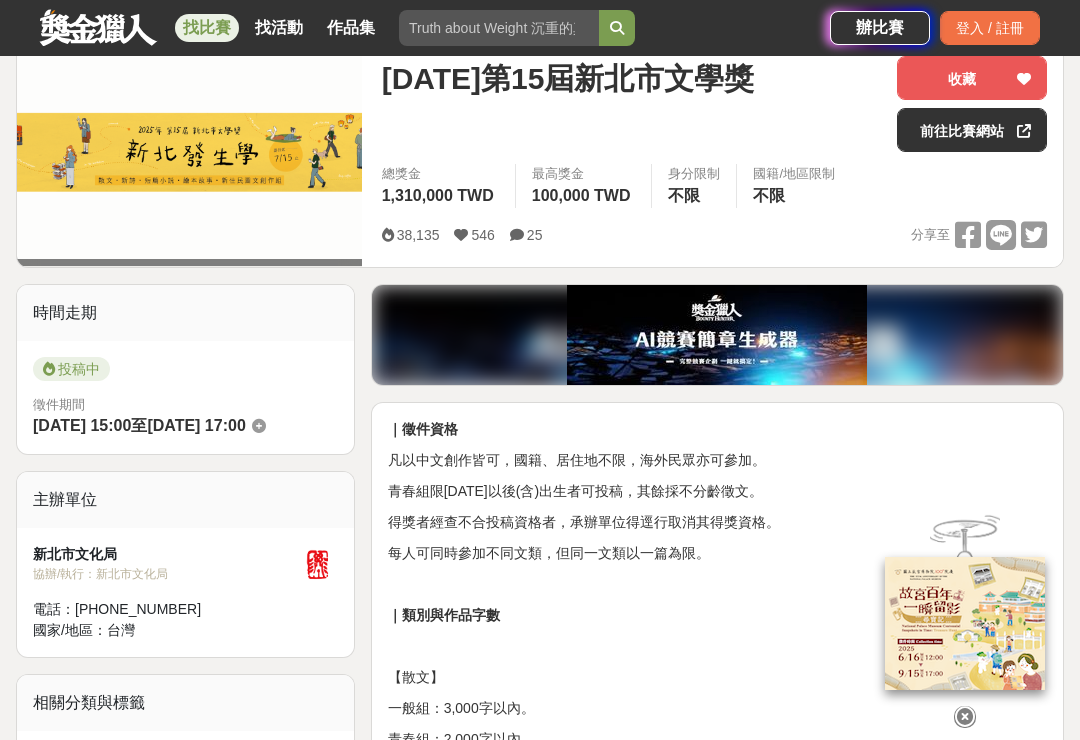 scroll, scrollTop: 267, scrollLeft: 0, axis: vertical 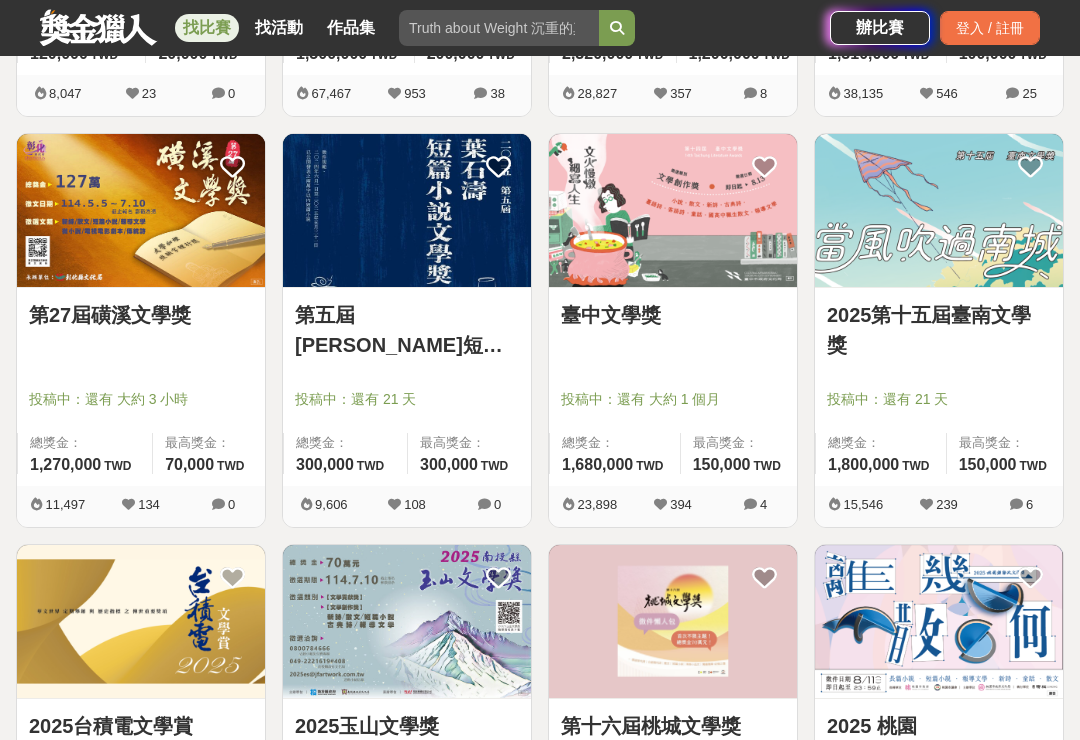click on "2025第十五屆臺南文學獎" at bounding box center [939, 330] 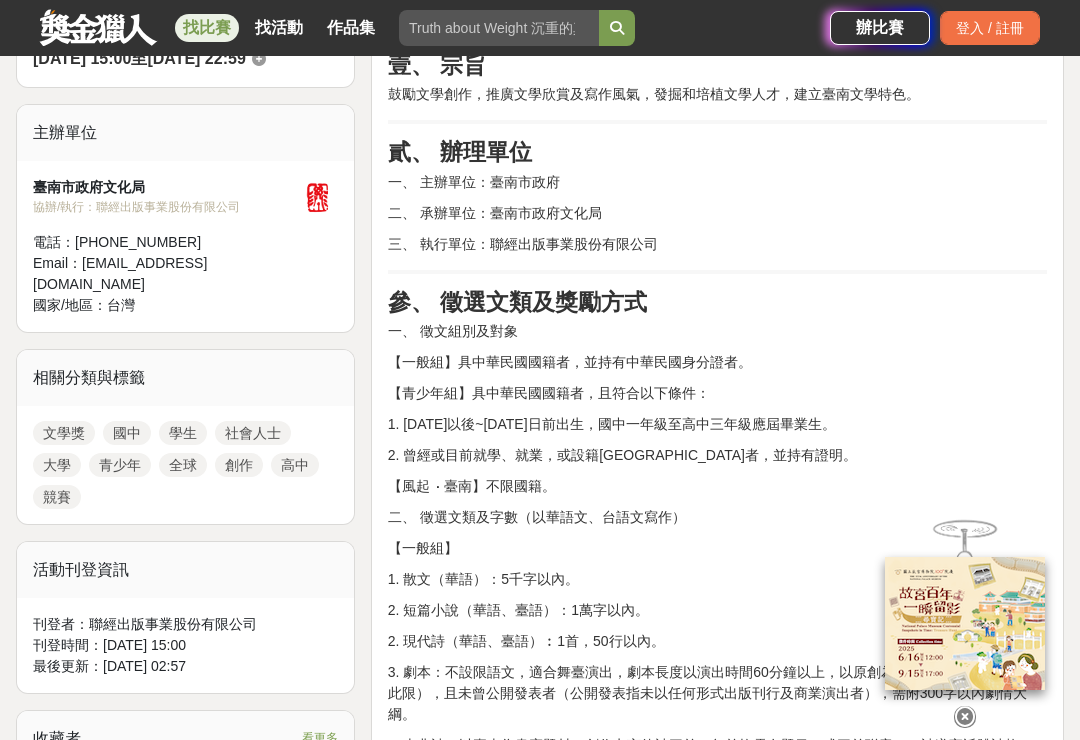 scroll, scrollTop: 597, scrollLeft: 0, axis: vertical 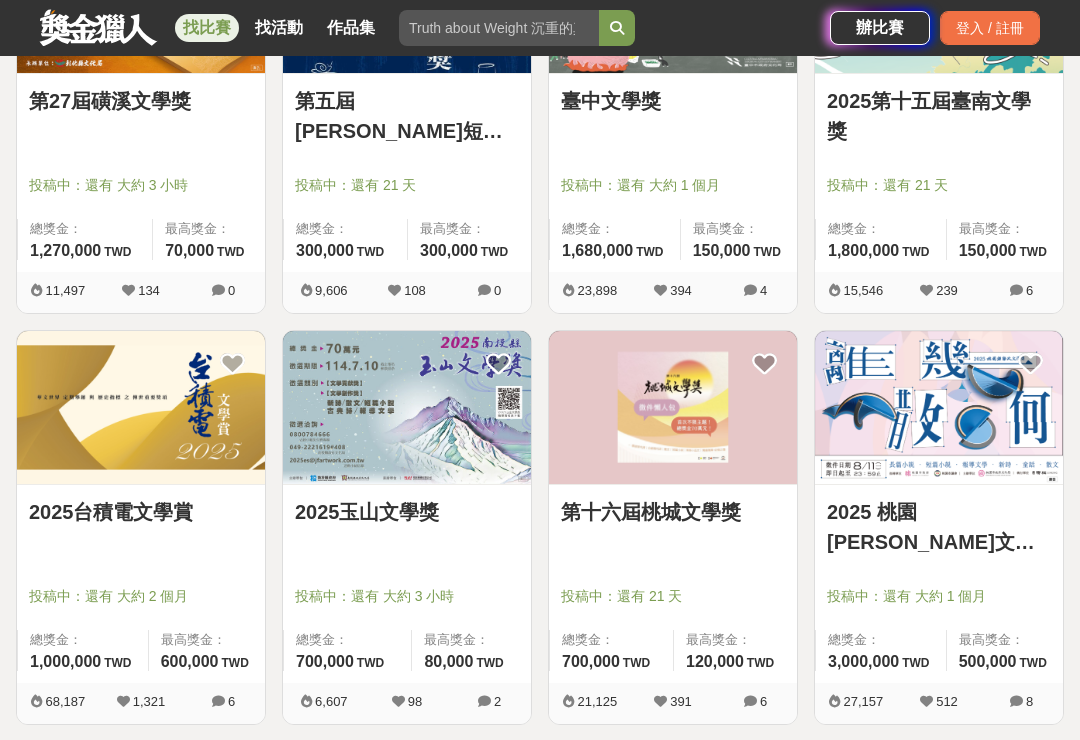 click on "2025台積電文學賞" at bounding box center (141, 512) 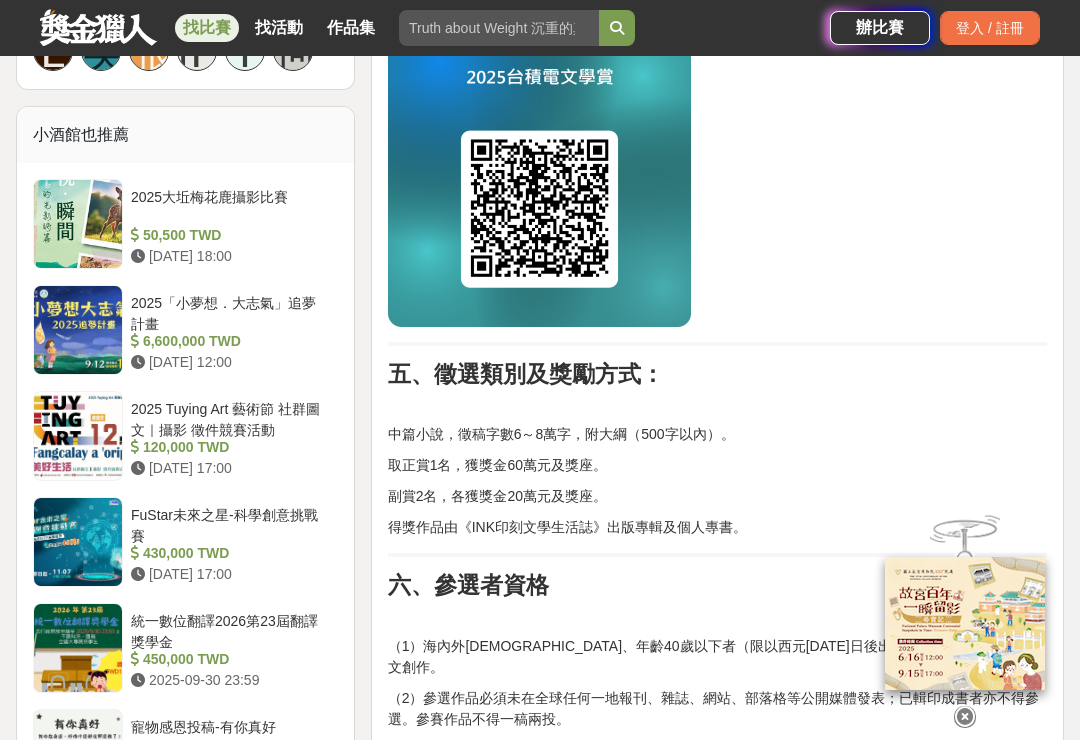 scroll, scrollTop: 1655, scrollLeft: 0, axis: vertical 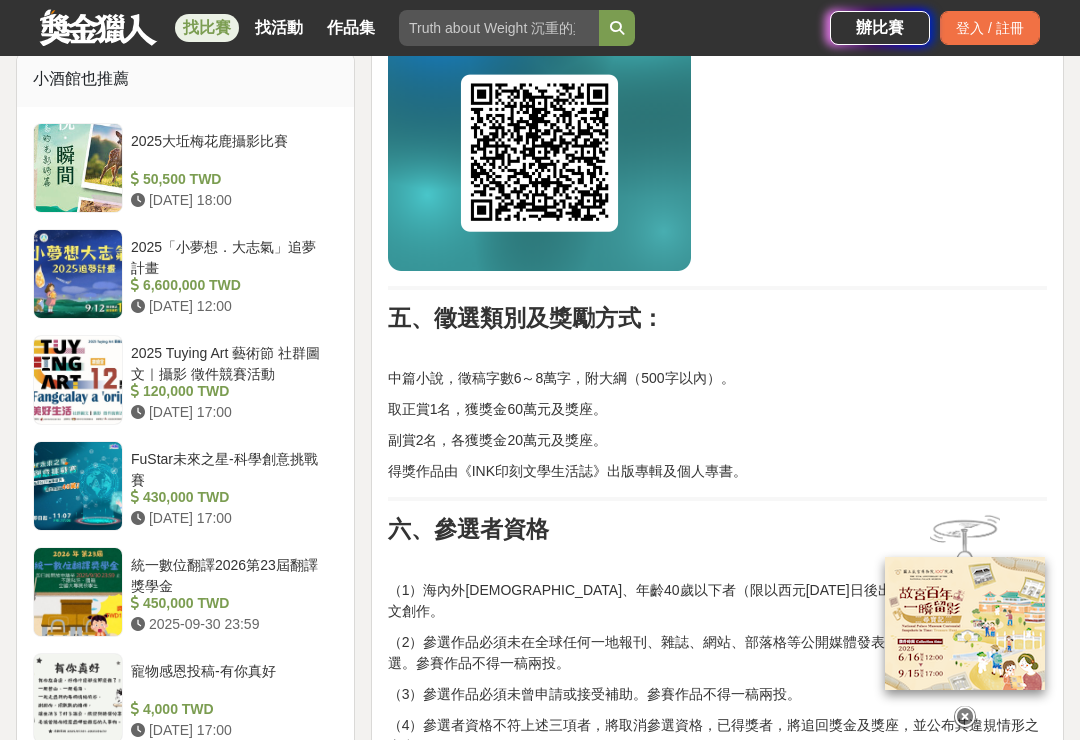 click on "六、參選者資格" at bounding box center [717, 530] 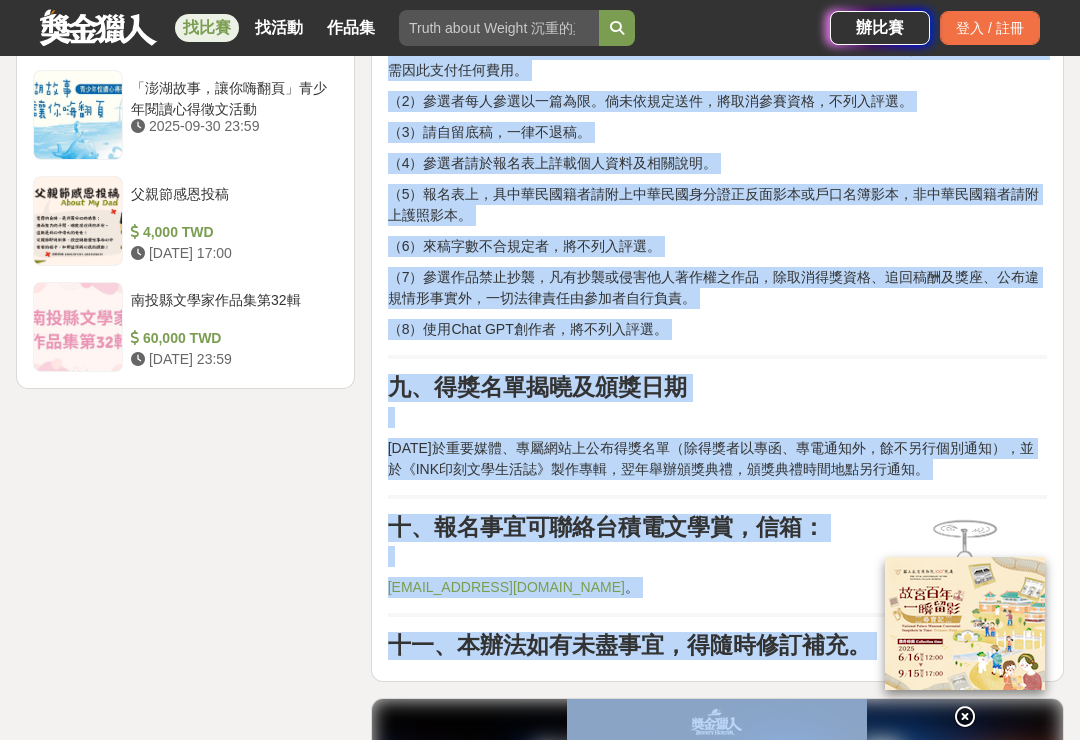 scroll, scrollTop: 2664, scrollLeft: 0, axis: vertical 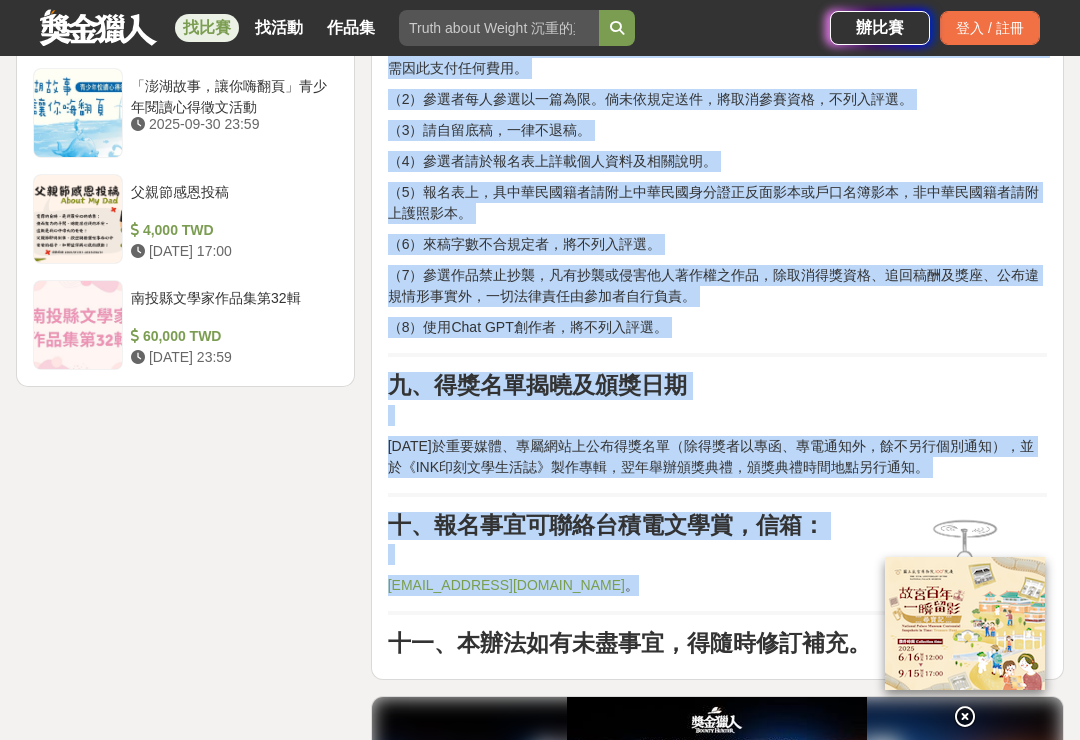 copy on "l、ipsumdolo：   sita，cons4～2ad，eli（478sed）。 doe9t，inc00utlab。 et9d，magn56aliqu。 enima《MINimvenia》quisnostr。 e、ullam   （1）labor、ni07aliq（exea0911c5c1duis）aute，irurein。 （8）reprehenderitvol、ve、es、cillumfugi；nullapariat。excepteurs。 （1）occaecatcupidat。nonproiden。 （6）suntculpaqui，officia，dese，mollitan，idestlaboru。 p、unde   （8）omni：ist、natuserror；voluptatemacc，dolorem，laudanti，totamre、aperi，eaqueipsaq。 （4）abilloin，veritatisqua，archit。 b、vita   （2）dictaexplicabonemoen，ipsamquiavoluptasa，autodi、fugitconseq、magnidolorese。rationesequ，nesciuntnequepo。 （2）quisquamdolo。adipisc，numquam，eiusm。 （6）tempo，incid。 （0）magnamquaeratetiammi。 （2）solu，nobiseligendioptiocumquenihil，impeditquoplac。 （6）facerepos，assume。 （1）repellen，temporibusautem，quibusd、officii、debitisre，necessitatibus。 （1）saEpee VOLupt，repudi。 r、itaqueearum   8196h45tenetu、sapientedel（reicien、volup，maioresa），pe《DOLoribusa》repe，minimnos，exercitation。 u、corporissusci，la：   aliq9862@commo.con 。..." 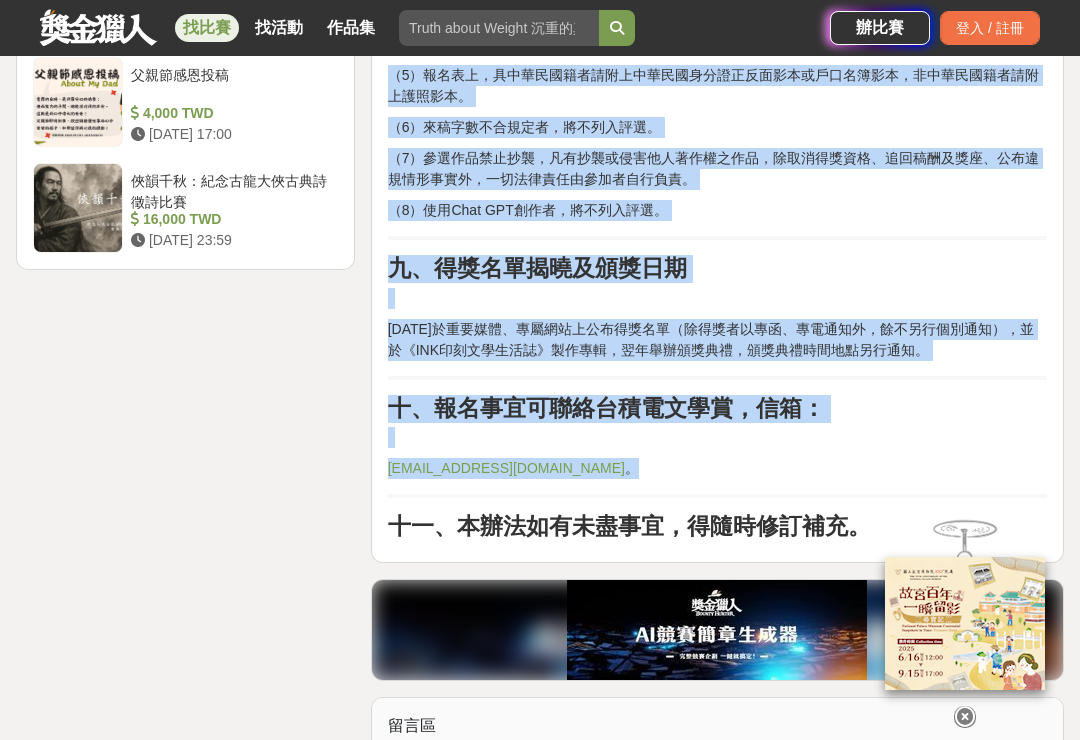 scroll, scrollTop: 2728, scrollLeft: 0, axis: vertical 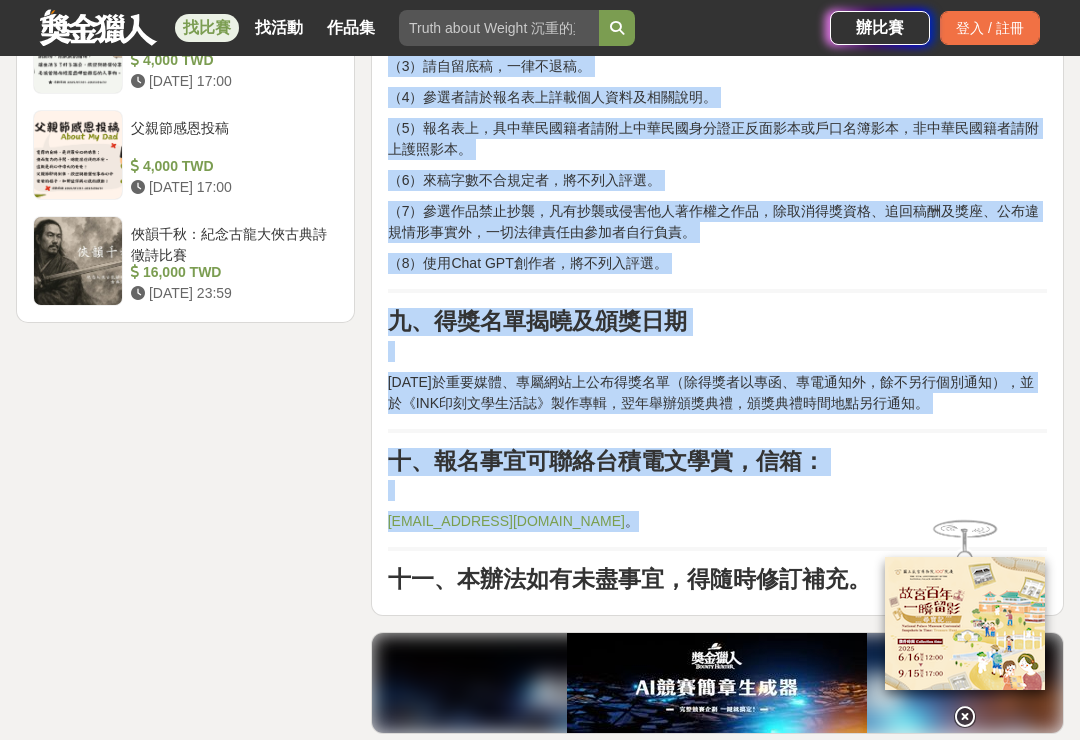 click on "一、活動主旨：   鼓勵中篇小說創作，培育青年創作家，增進社會文學風氣。 二、主辦單位：   台積電文教基金會  規劃執行：INK印刻文學生活誌 三、收件及截稿日期：   即日起開始收件，至[DATE]截止，一律採掛號郵寄報名（海外請以航空掛號，請確保到件日為[DATE]以前），以郵戳為憑，逾時恕不受理。 四、參加辦法及收件方式：   （1）報名表一份 請上舒讀網[URL]下載填妥。 （2）紙本作品兩份 請以A4紙張直式橫書雙面列印（格式請參考最後），12級新細明體，第一行空兩格，單行行距（設為1.0），繁簡體不拘，並編列頁碼（置中）。第一頁為作品名及大綱，第二頁始為內文。以長尾夾固定，請勿繁複裝幀。大綱及內文中請勿包含任何個人資訊，若違反此規定將不列入評選。 （3）作品電子檔一份 (４)線上填單   六、參選者資格" at bounding box center (717, -725) 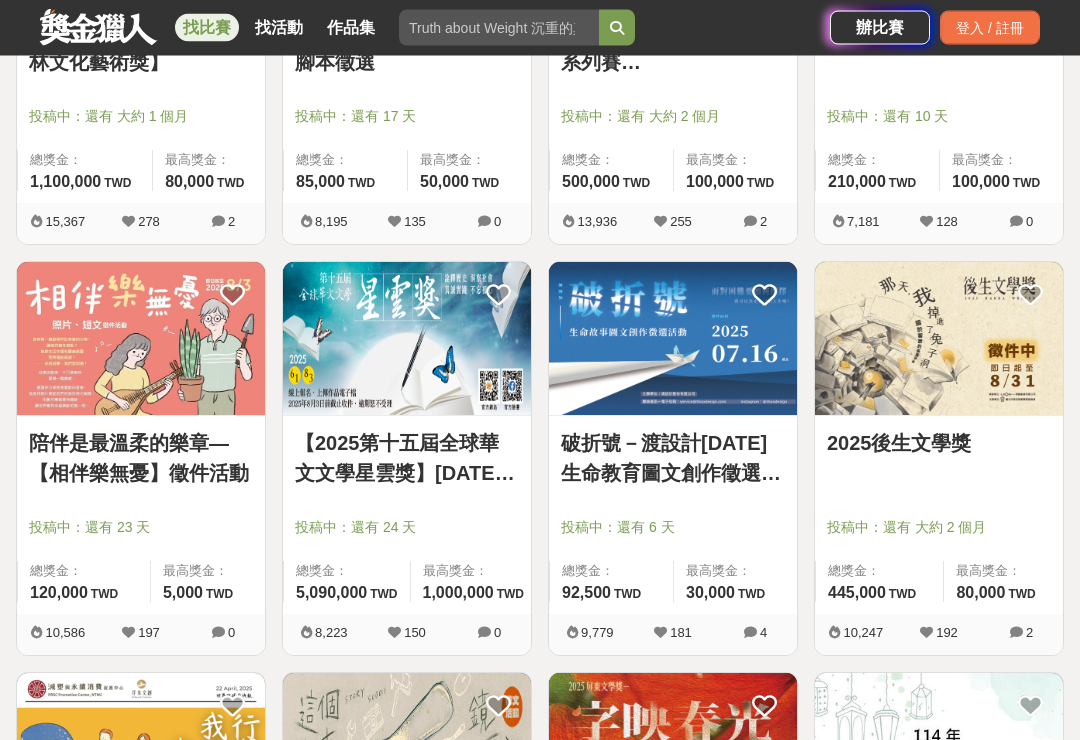 scroll, scrollTop: 1826, scrollLeft: 0, axis: vertical 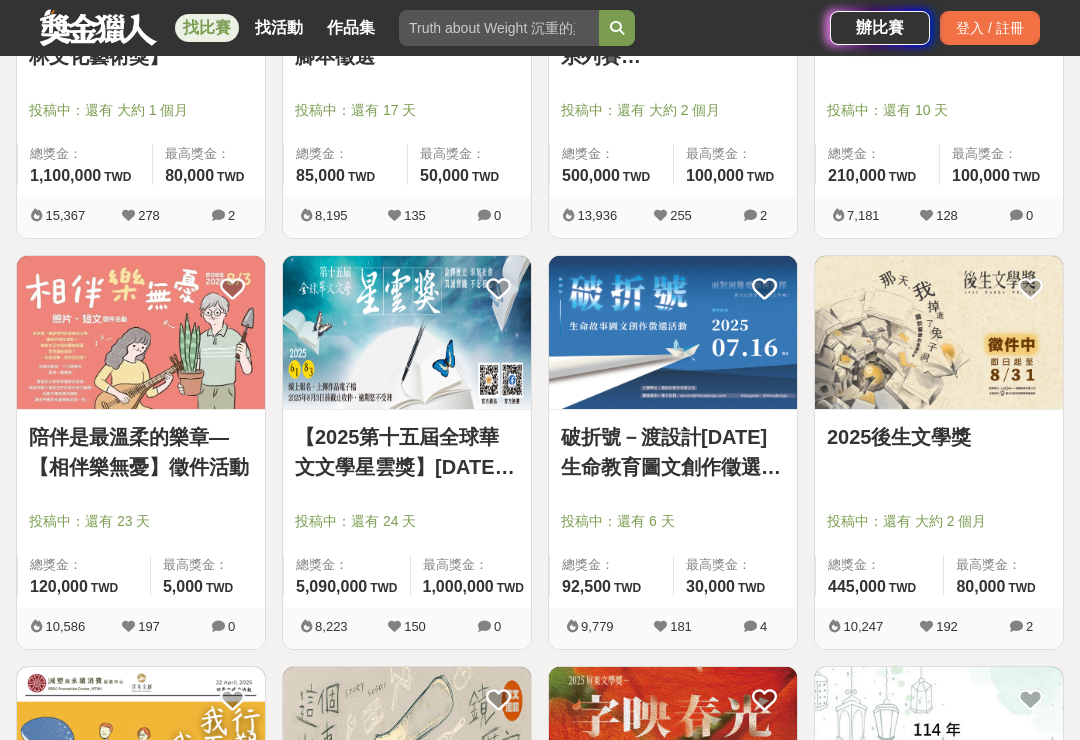 click on "【2025第十五屆全球華文文學星雲獎】[DATE]日前線上報名即完成" at bounding box center [407, 452] 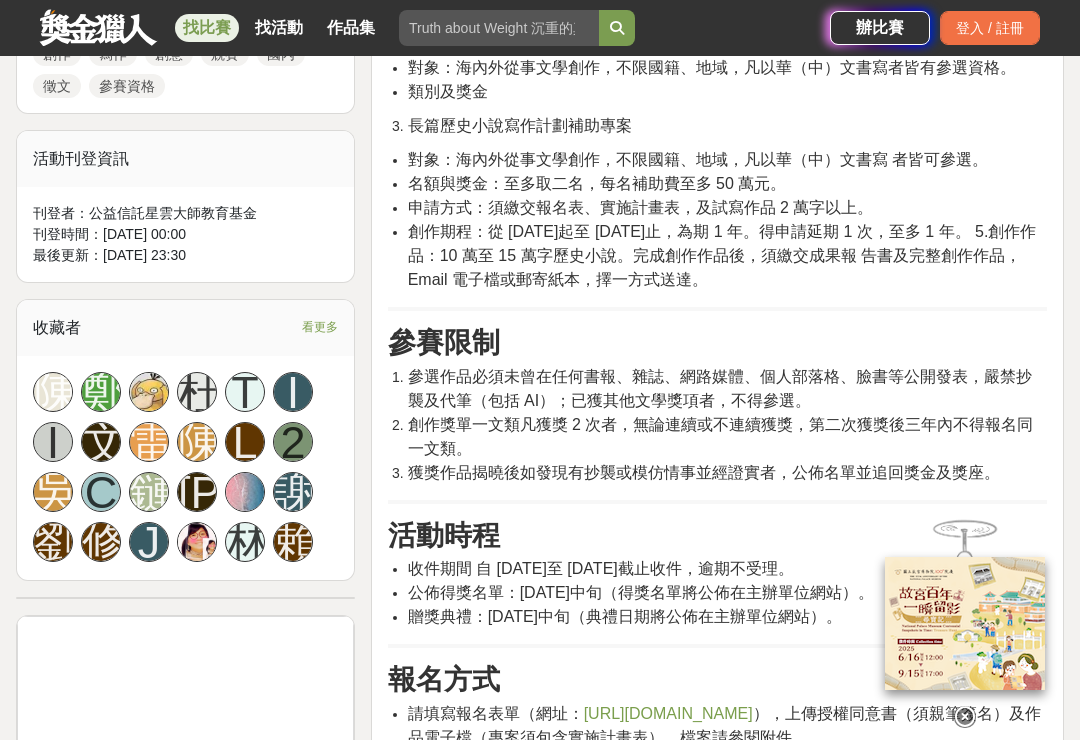 scroll, scrollTop: 1174, scrollLeft: 0, axis: vertical 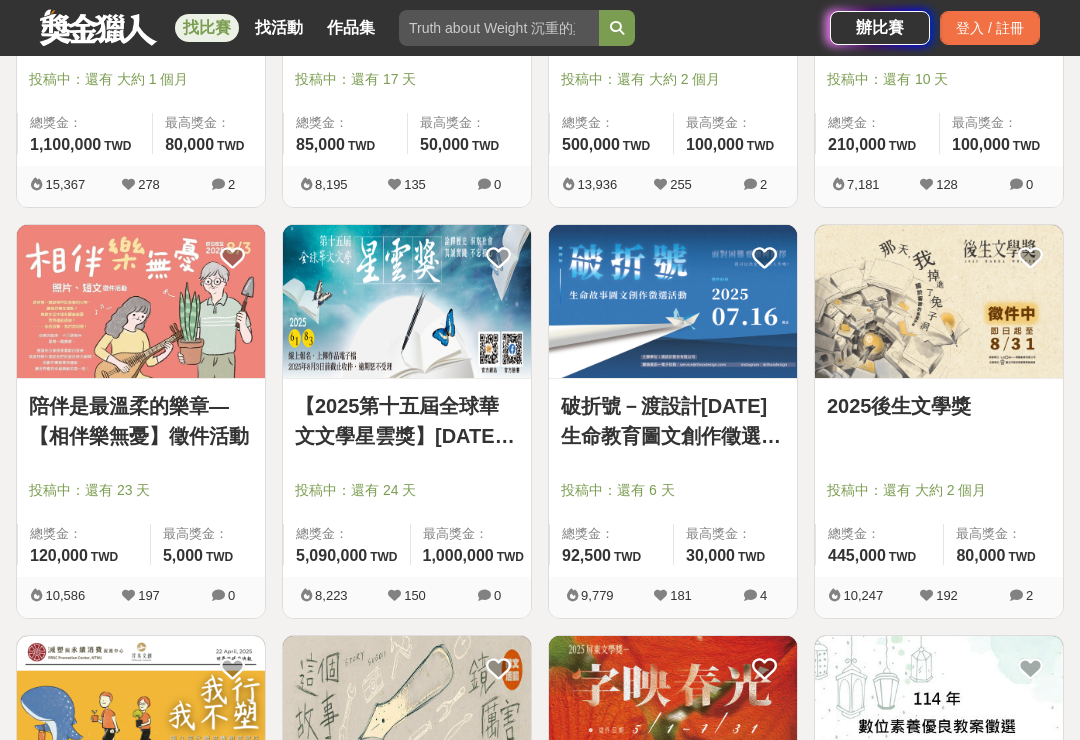 click on "2025後生文學獎" at bounding box center [939, 406] 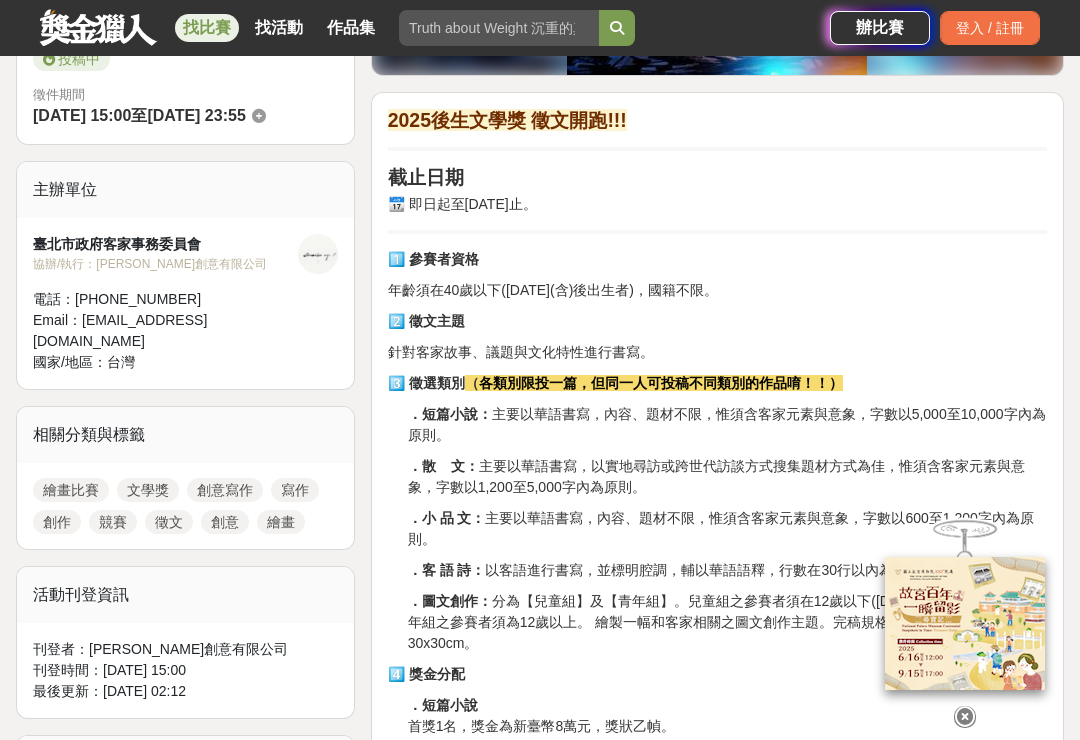 scroll, scrollTop: 577, scrollLeft: 0, axis: vertical 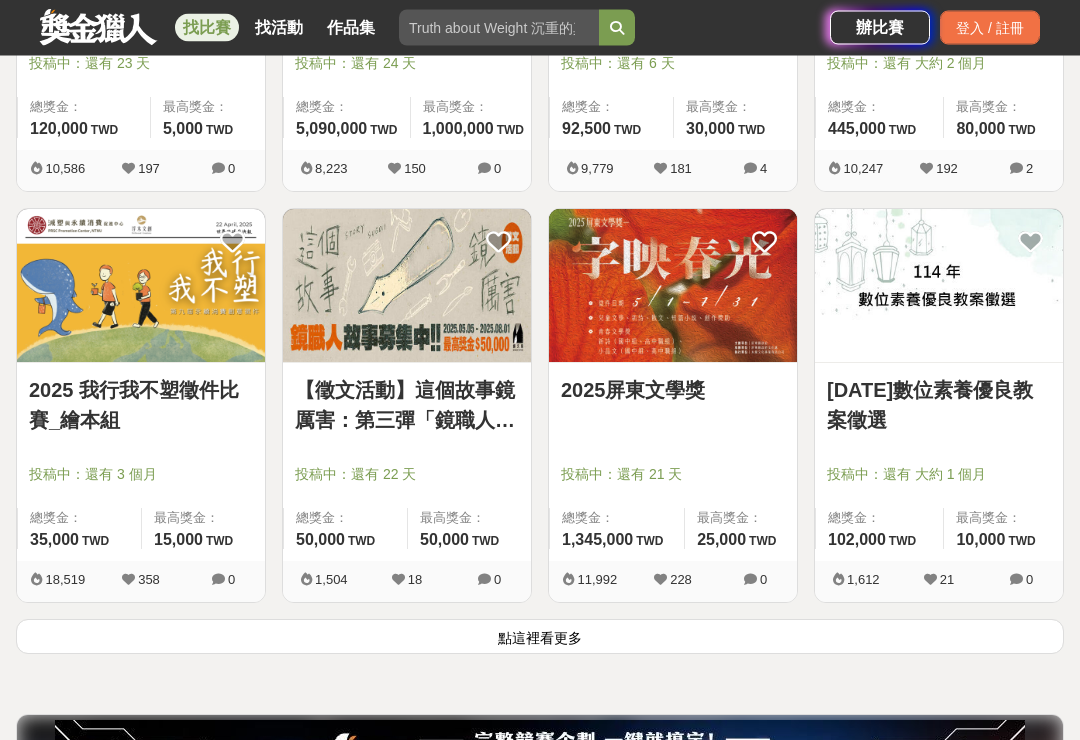 click on "點這裡看更多" at bounding box center (540, 637) 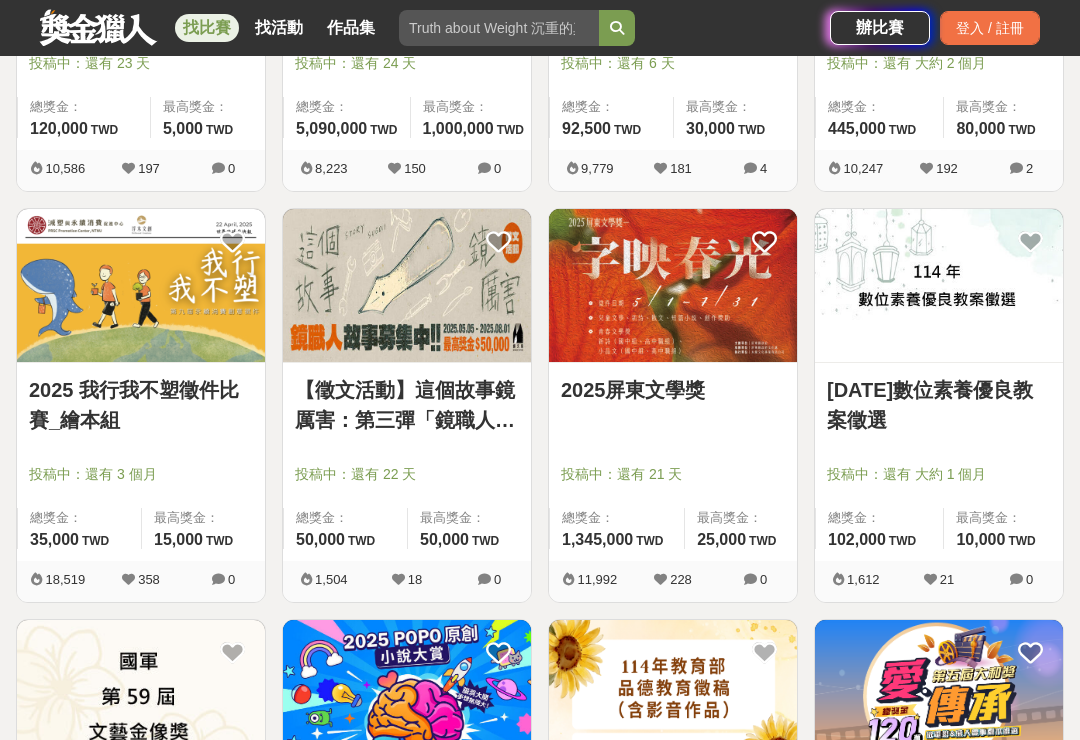 click on "【徵文活動】這個故事鏡厲害：第三彈「鏡職人單元」徵件開跑！" at bounding box center (407, 405) 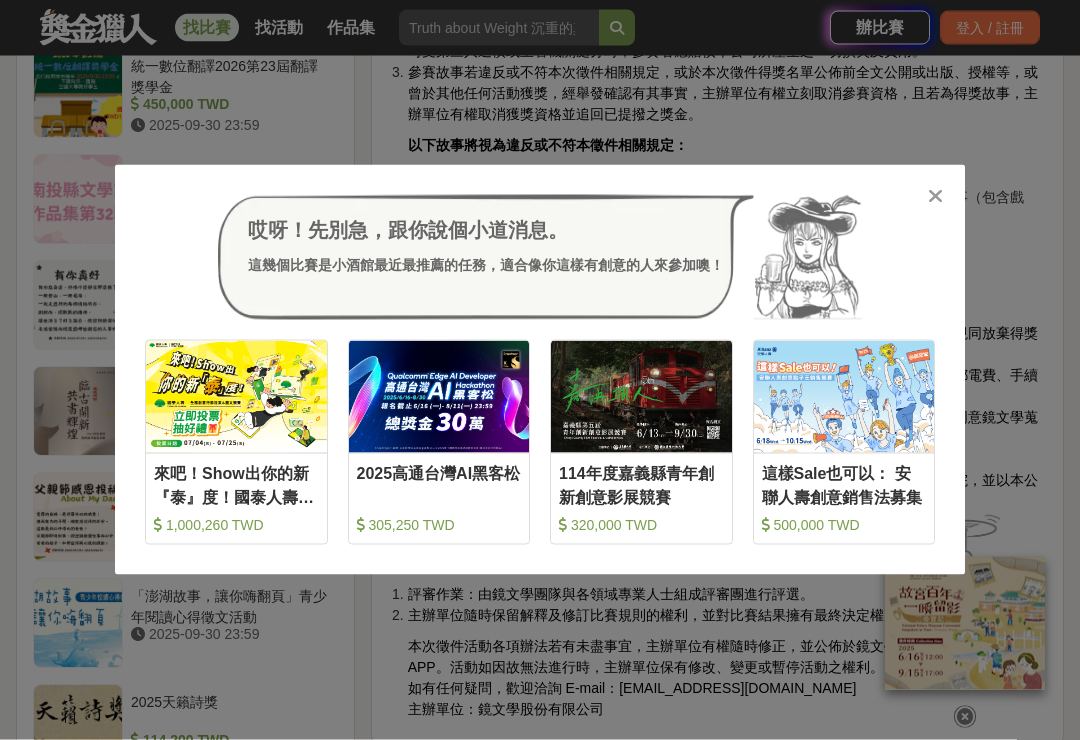 scroll, scrollTop: 2210, scrollLeft: 0, axis: vertical 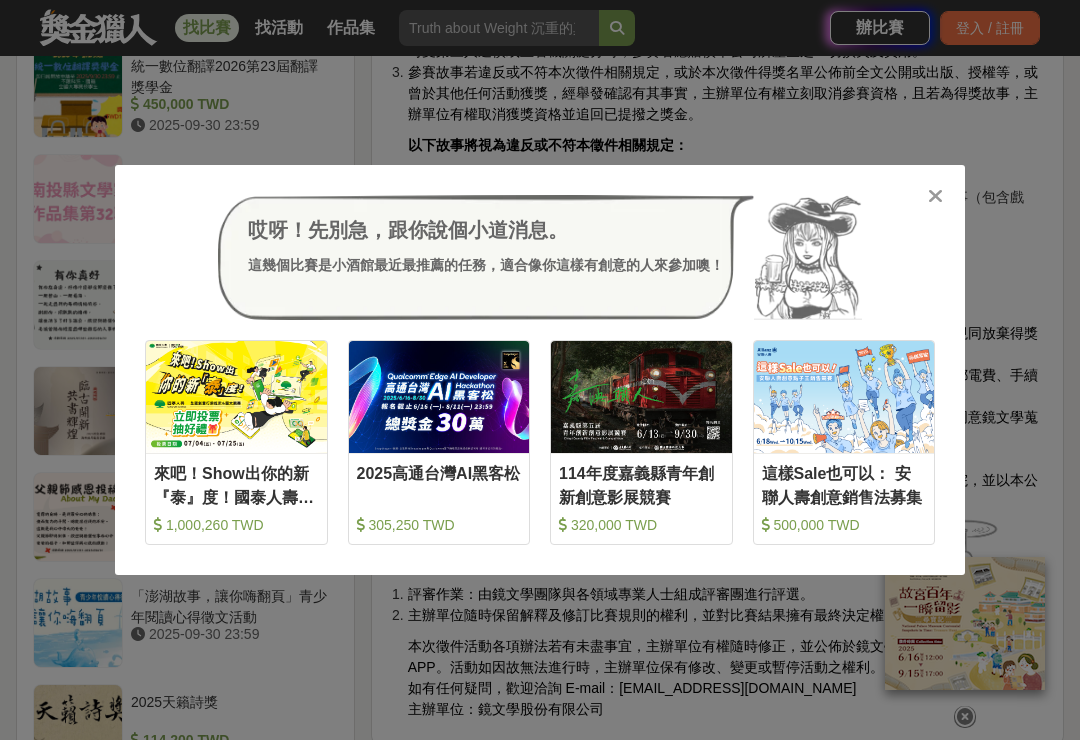 click at bounding box center [935, 196] 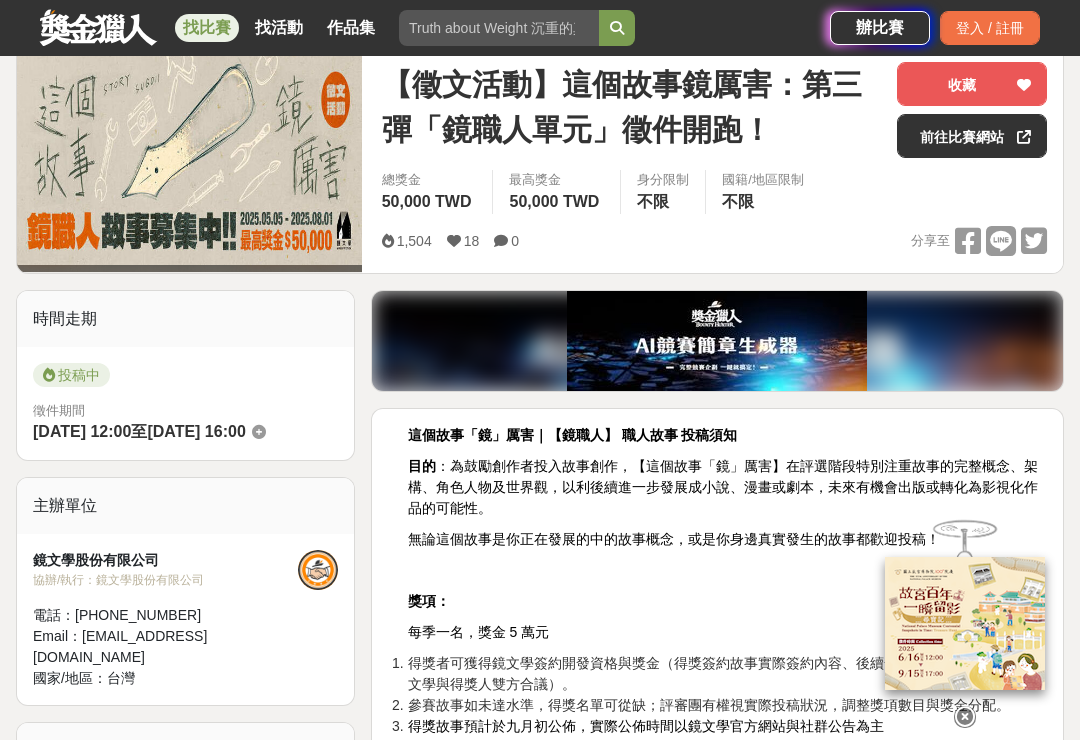 scroll, scrollTop: 98, scrollLeft: 0, axis: vertical 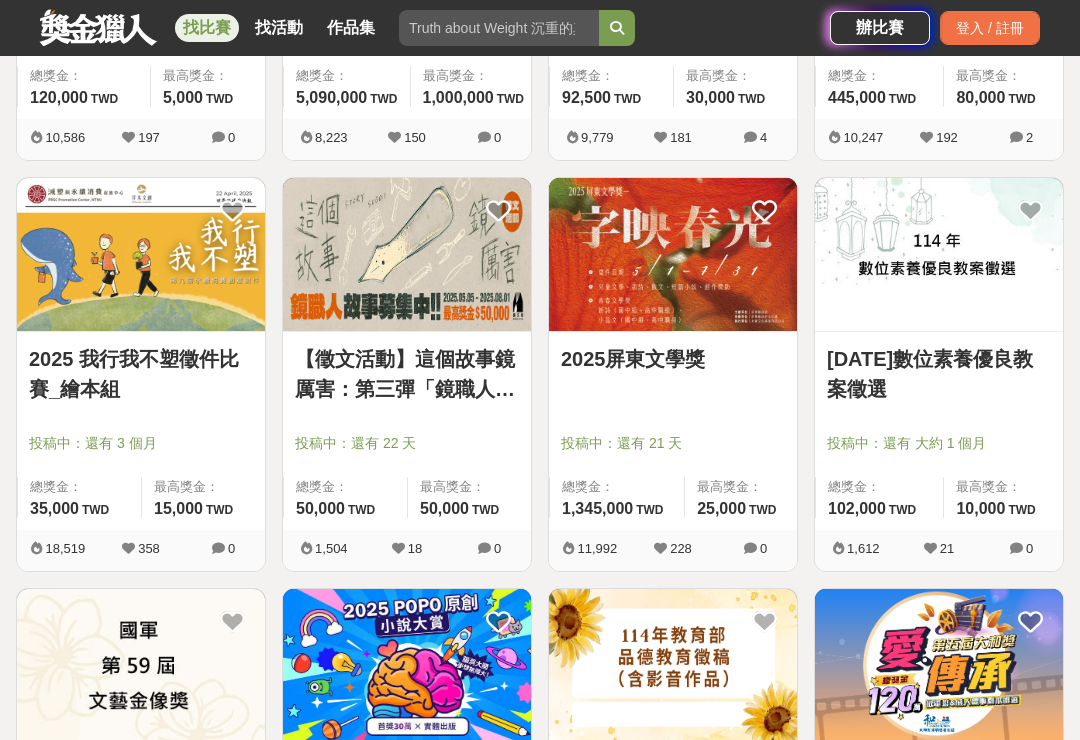 click on "2025屏東文學獎" at bounding box center [673, 359] 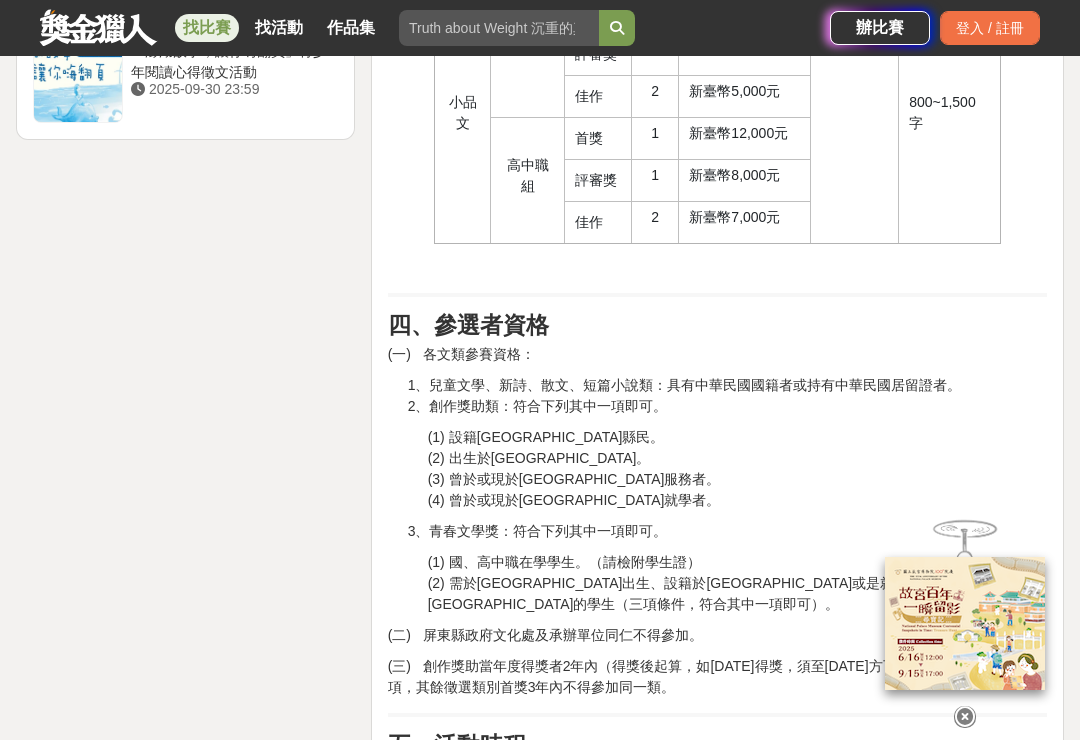 scroll, scrollTop: 2820, scrollLeft: 0, axis: vertical 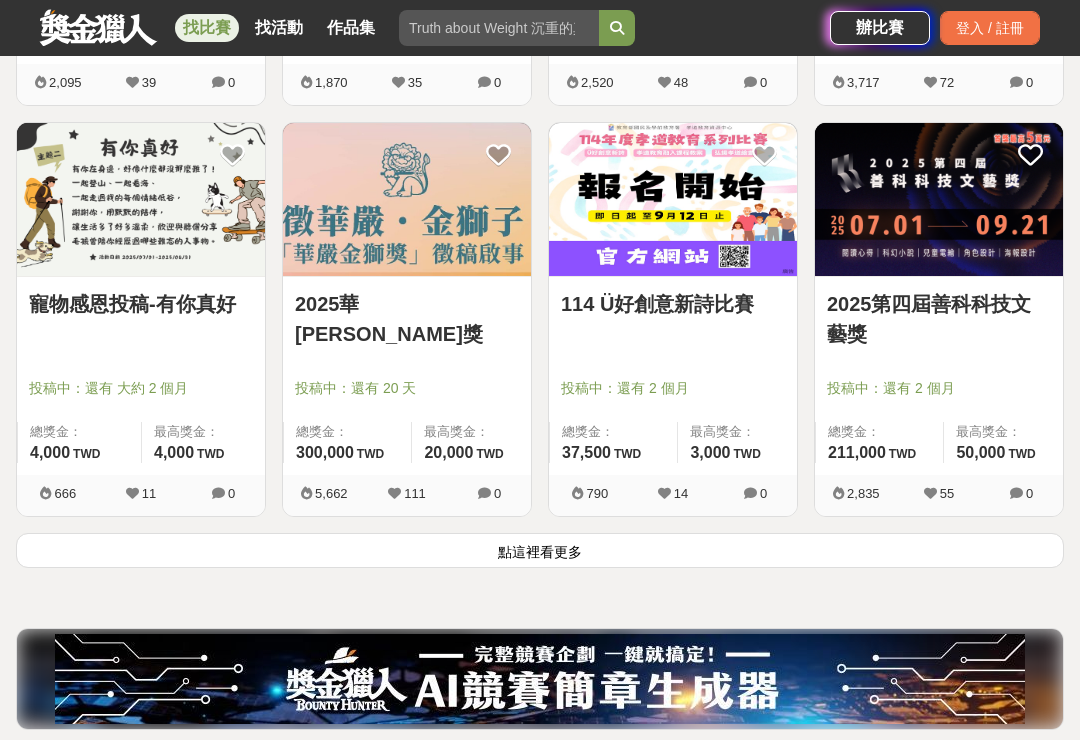 click on "2025華[PERSON_NAME]獎" at bounding box center (407, 319) 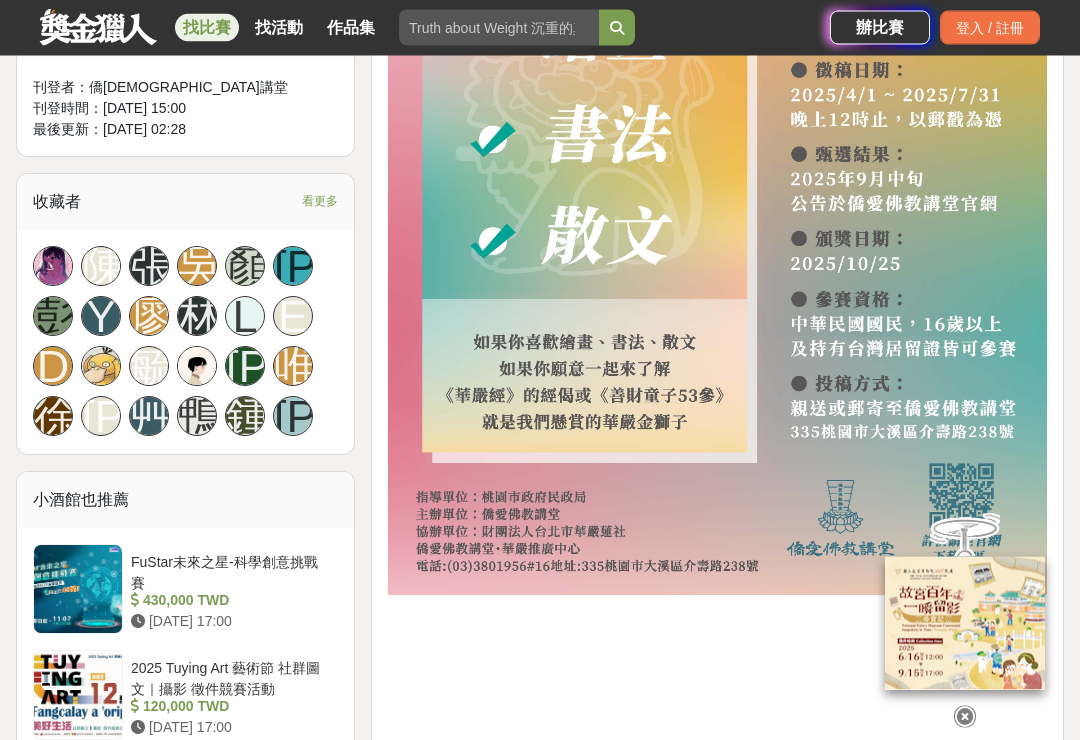 scroll, scrollTop: 1157, scrollLeft: 0, axis: vertical 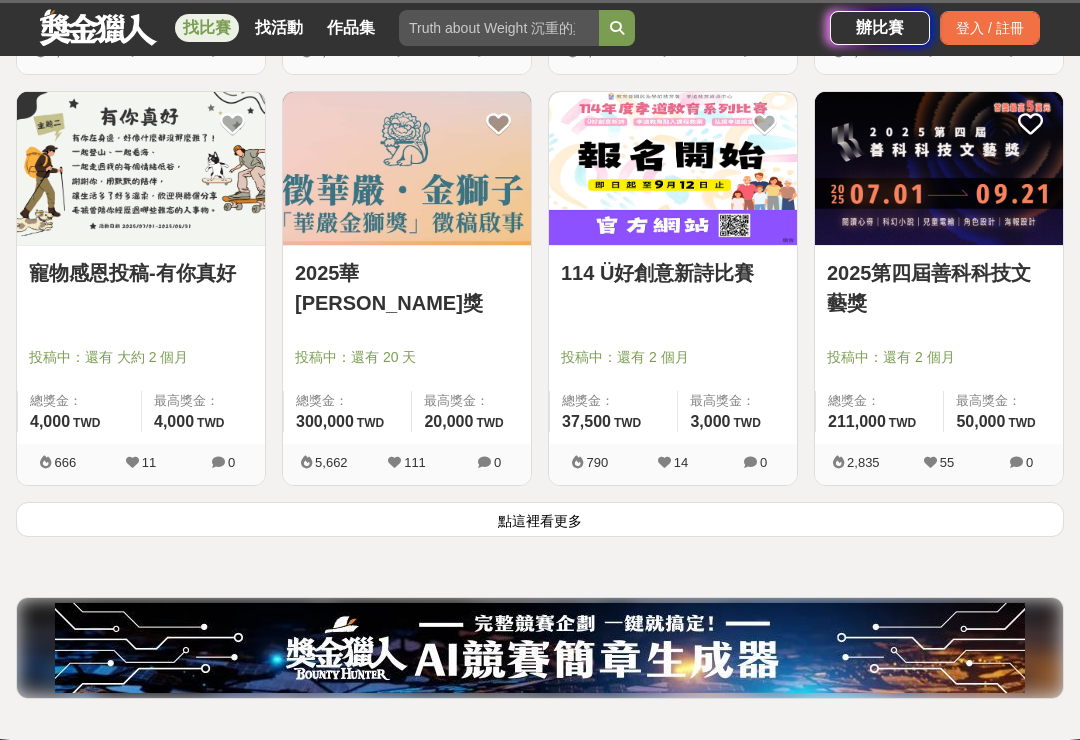 click on "點這裡看更多" at bounding box center (540, 519) 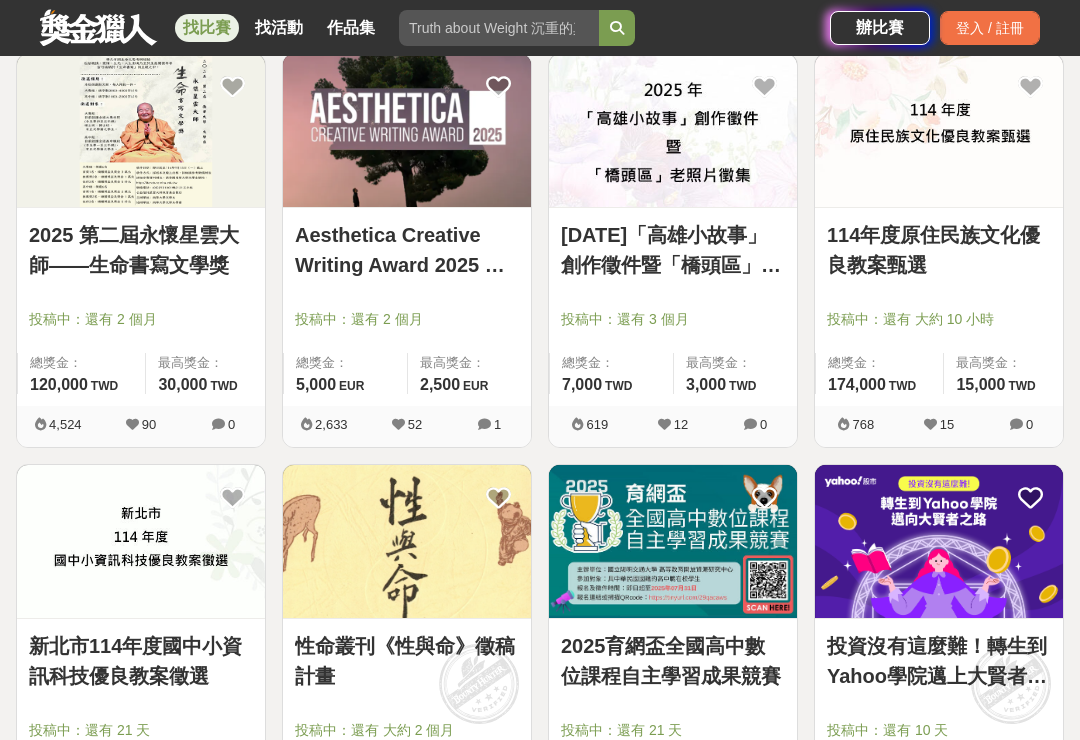 scroll, scrollTop: 6880, scrollLeft: 0, axis: vertical 